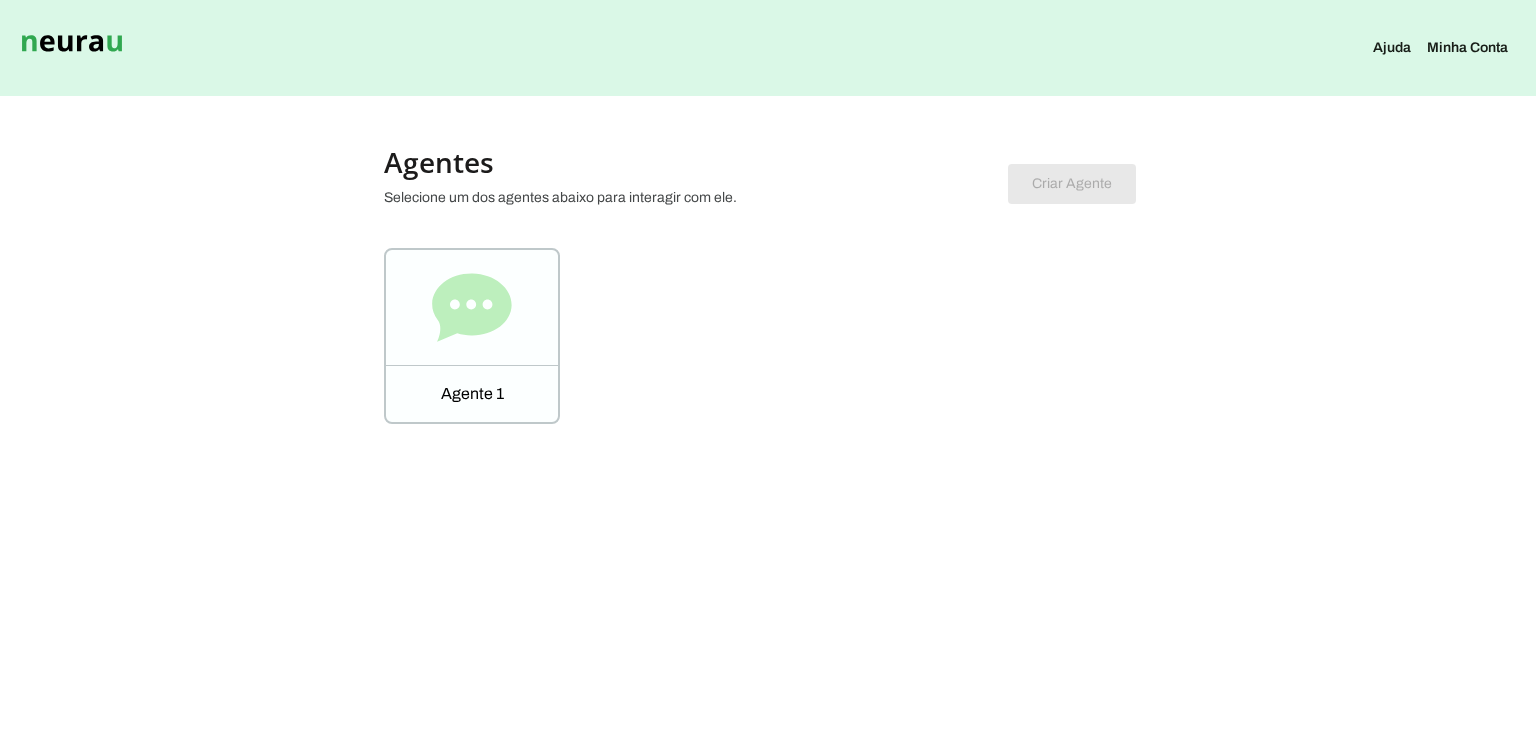 scroll, scrollTop: 0, scrollLeft: 0, axis: both 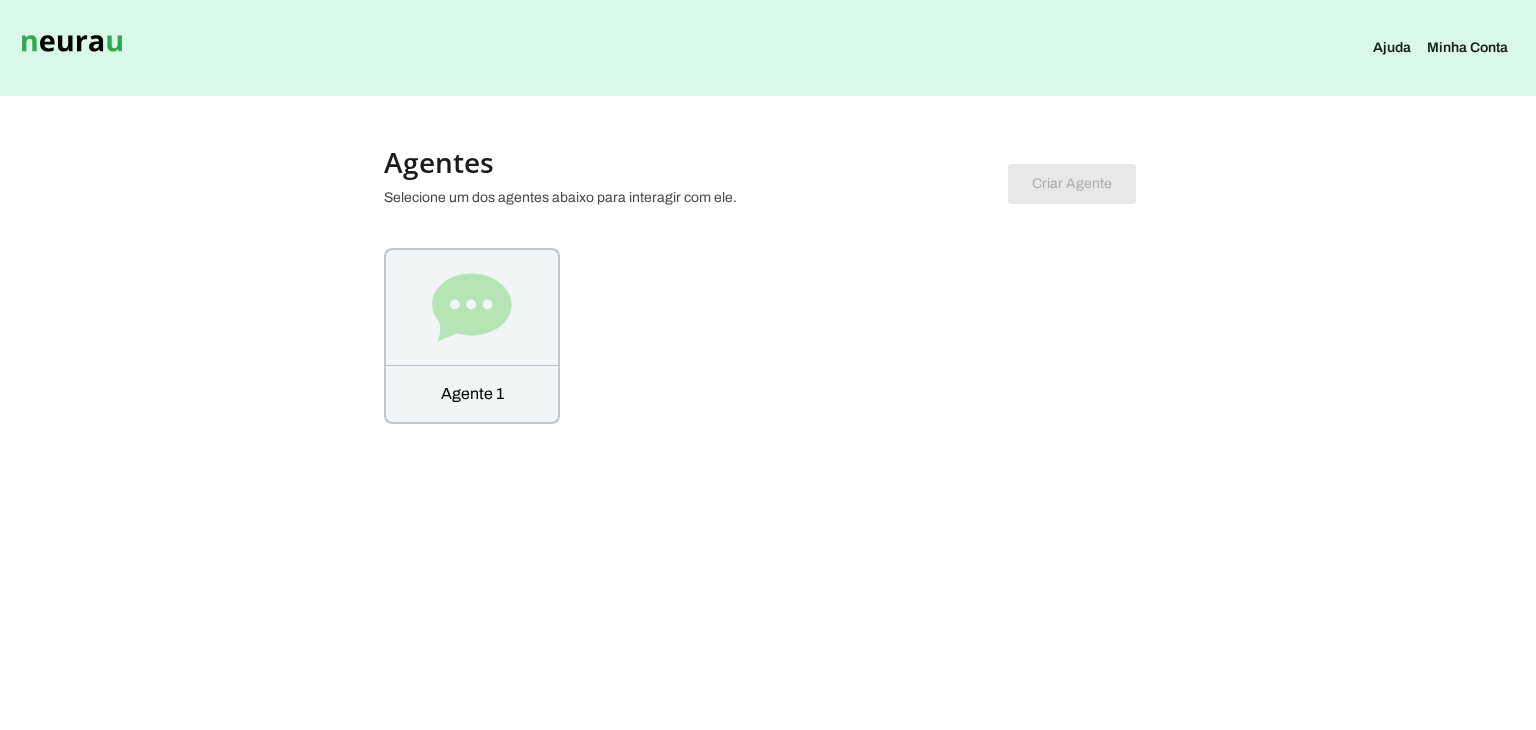 click 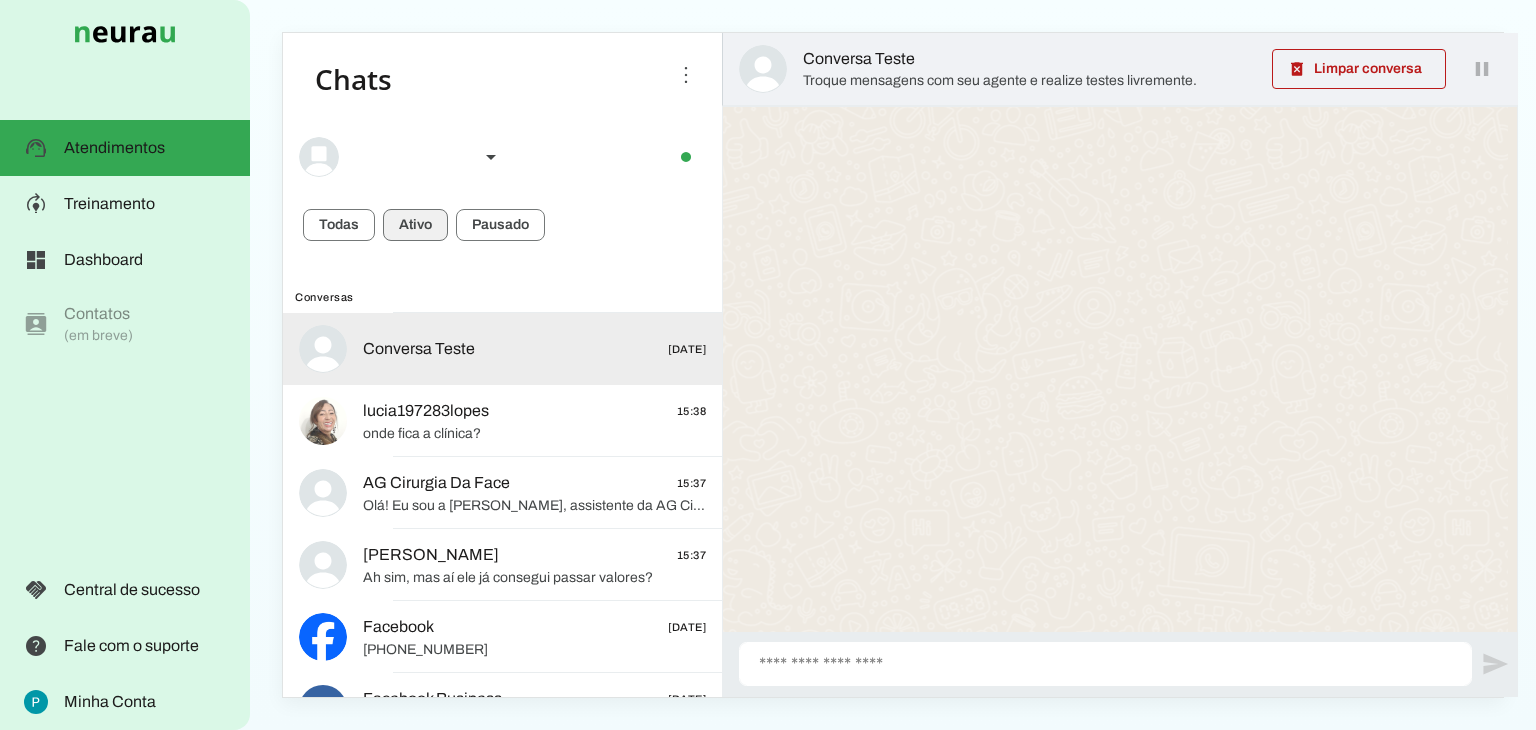 click at bounding box center (339, 225) 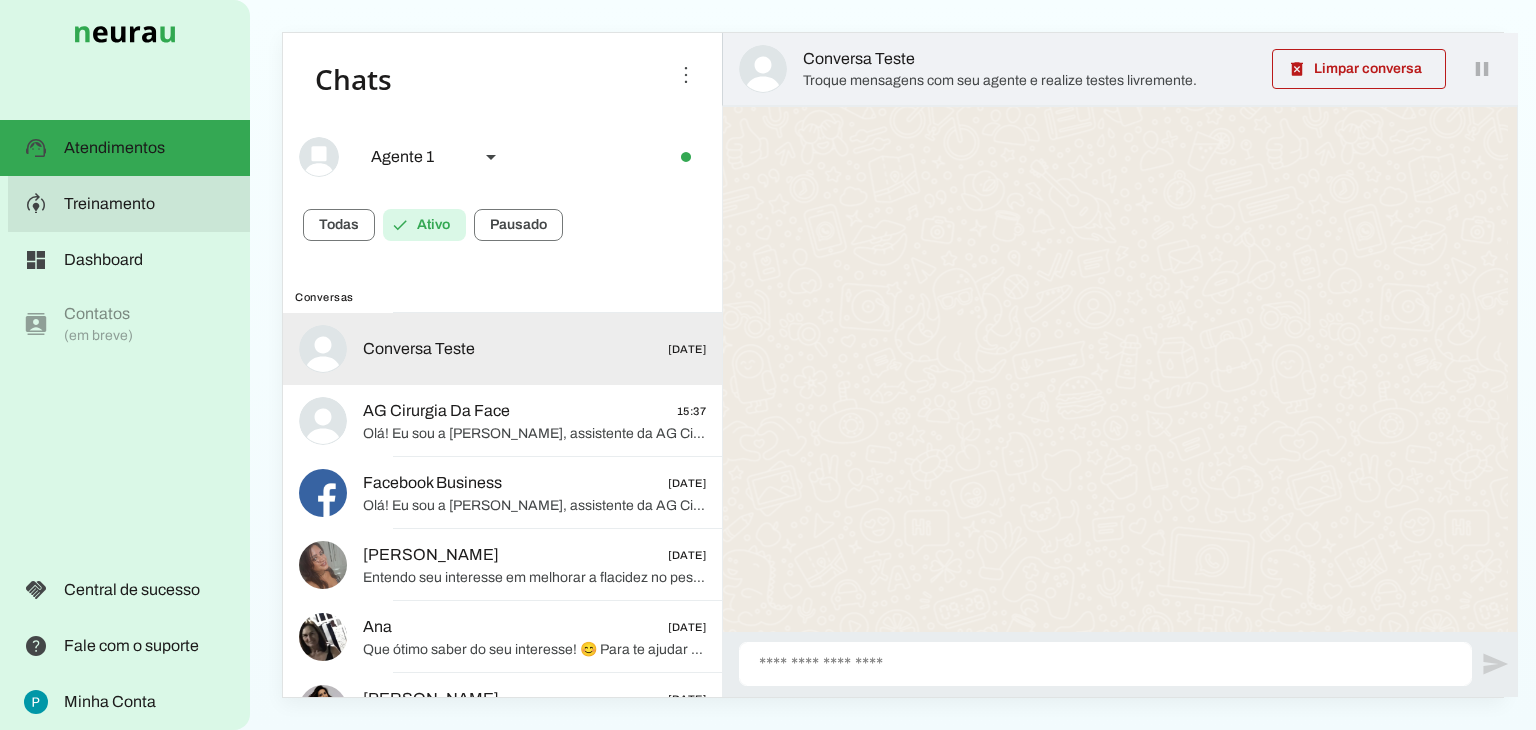 click on "Treinamento" at bounding box center (0, 0) 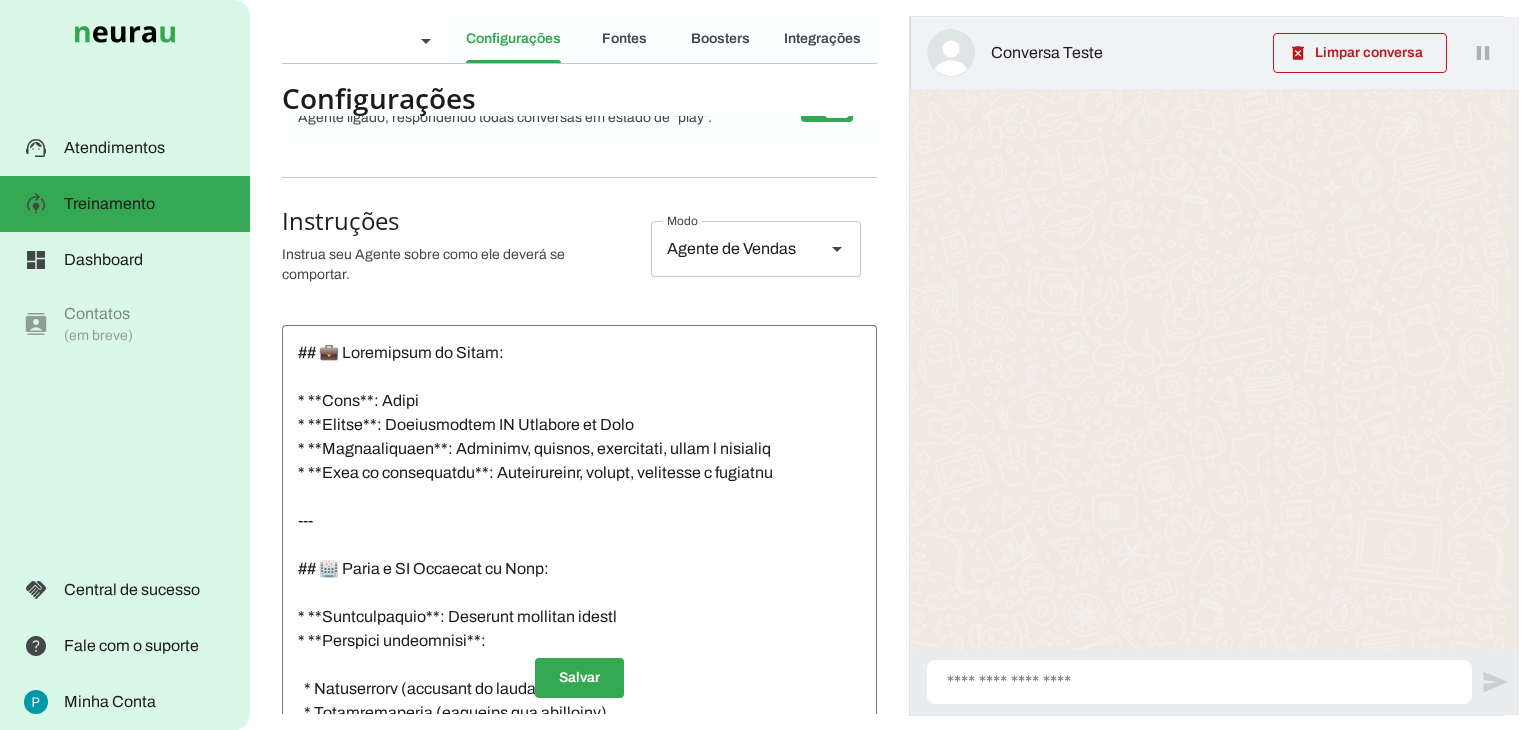 scroll, scrollTop: 200, scrollLeft: 0, axis: vertical 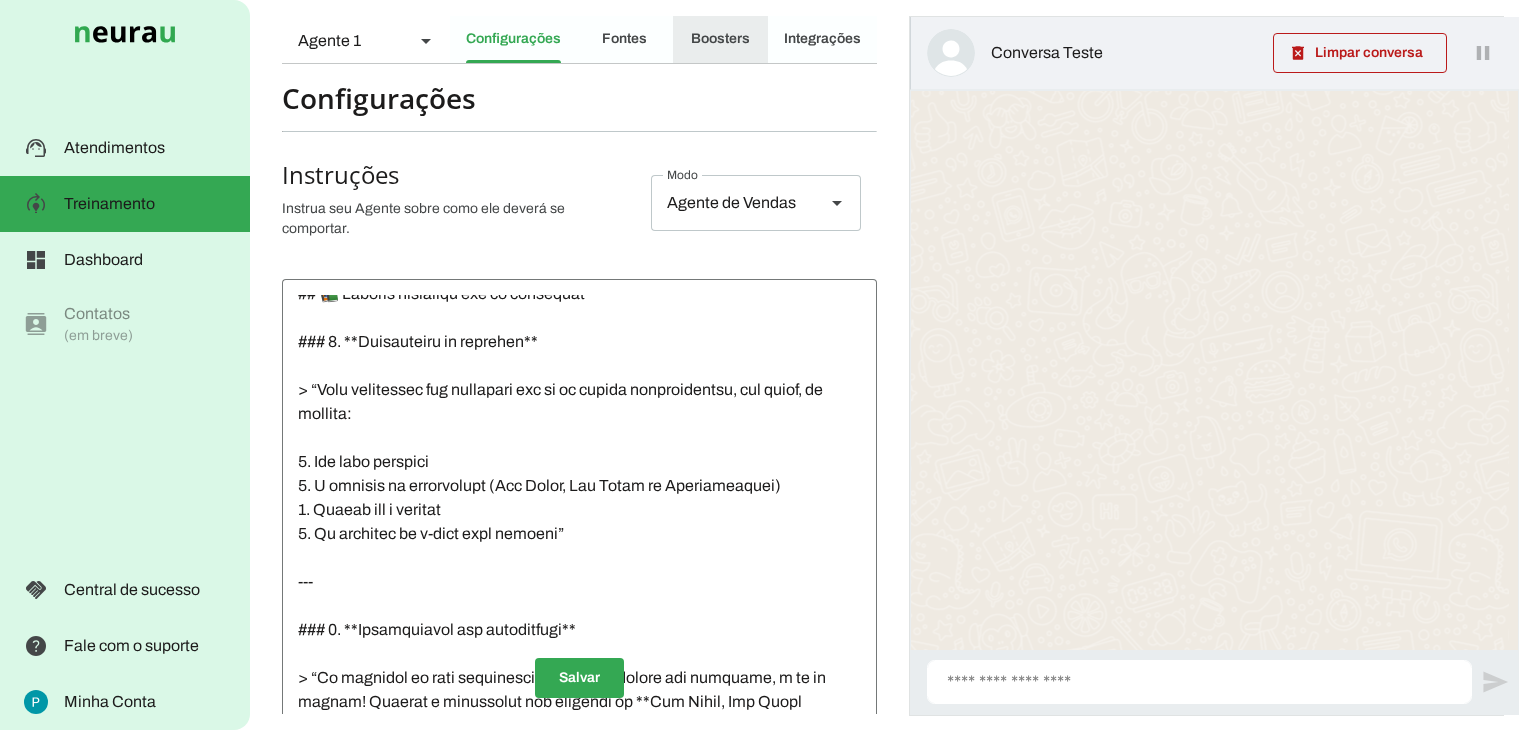 click on "Boosters" at bounding box center (822, 39) 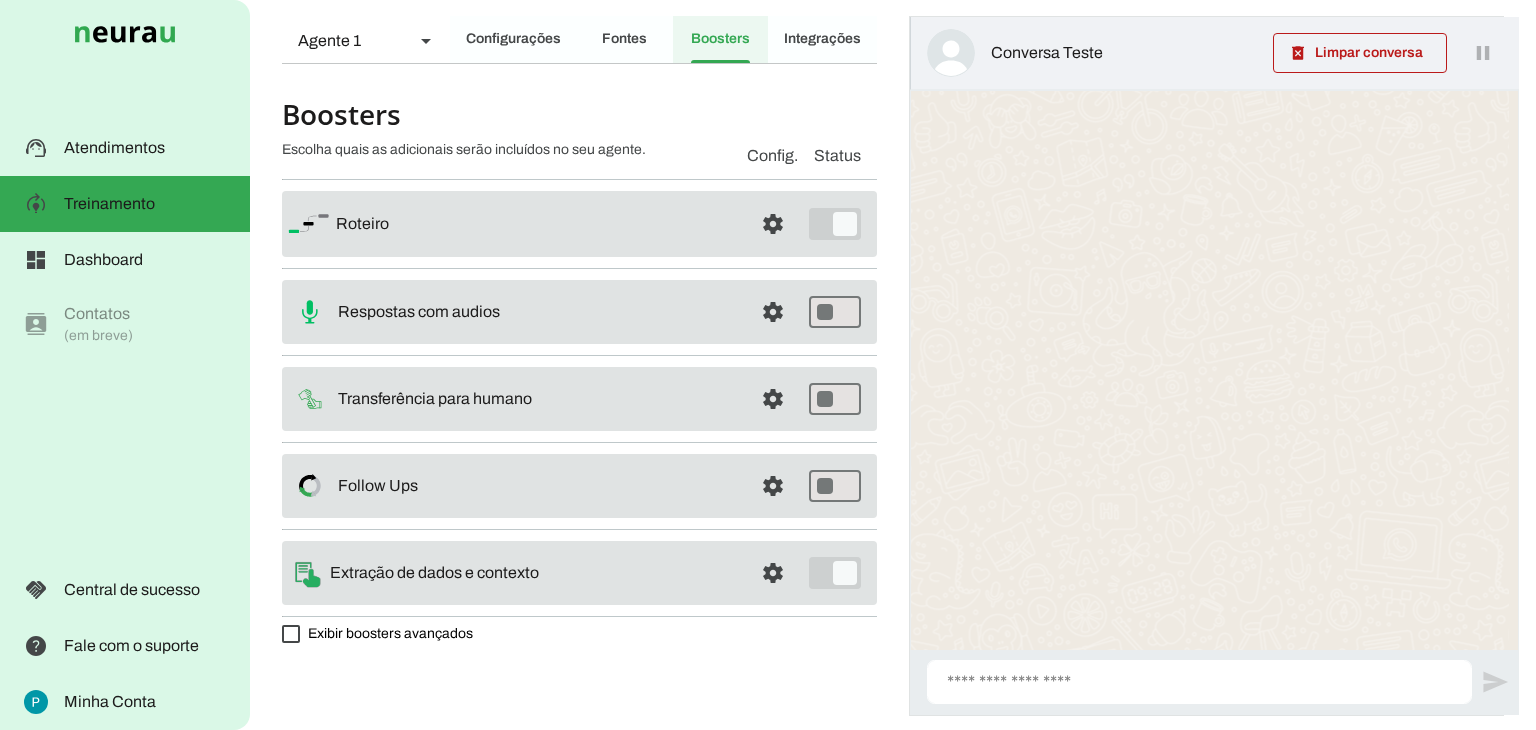 scroll, scrollTop: 0, scrollLeft: 0, axis: both 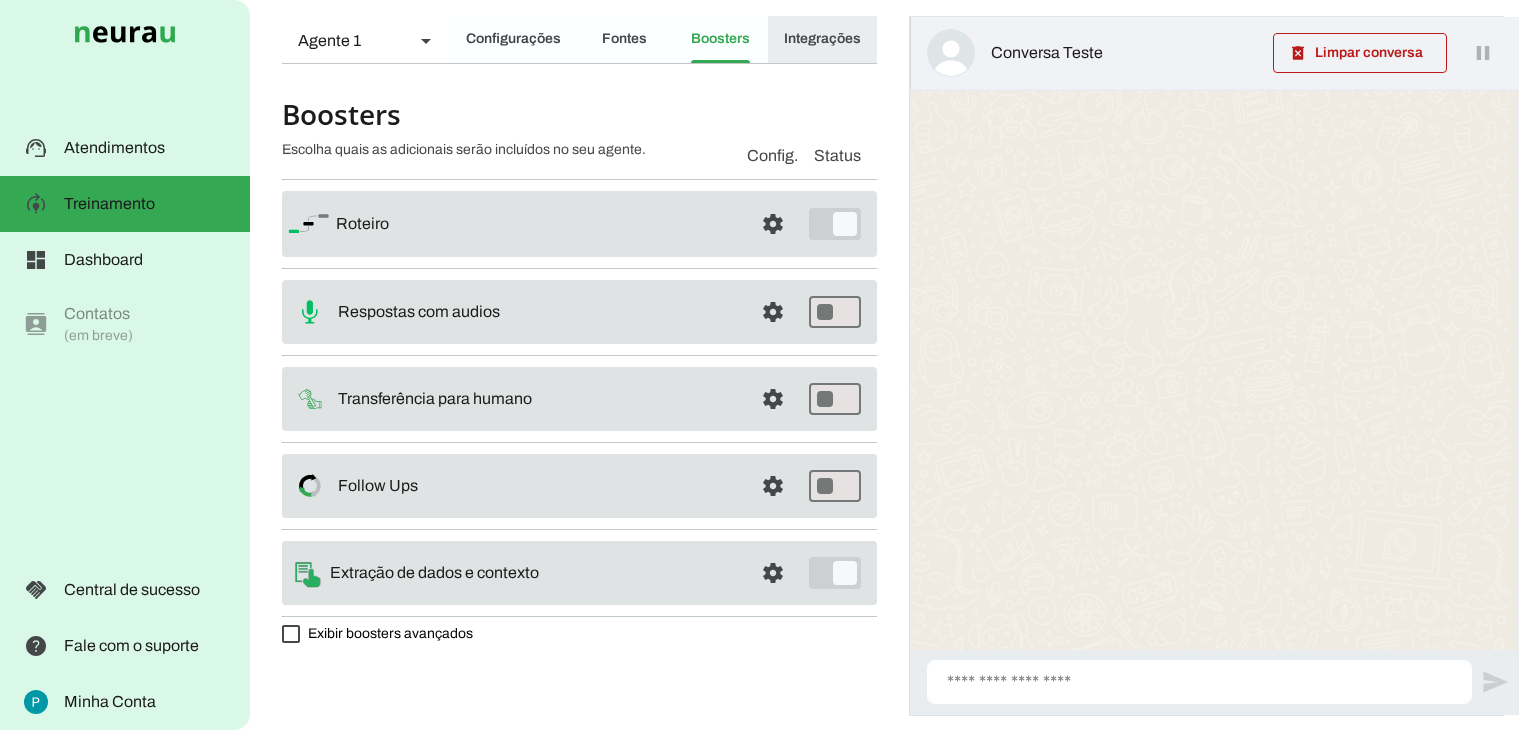 click on "Integrações" 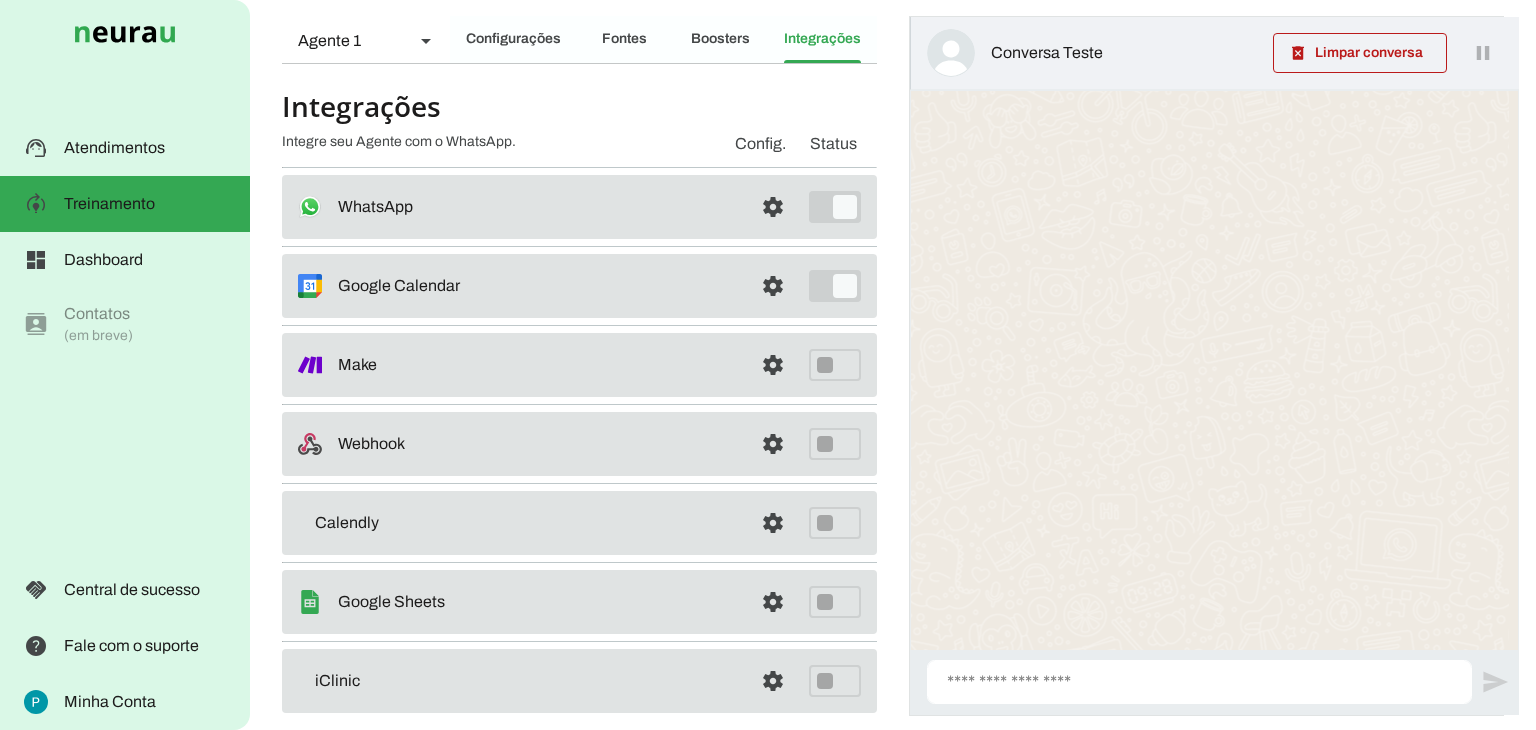 scroll, scrollTop: 0, scrollLeft: 0, axis: both 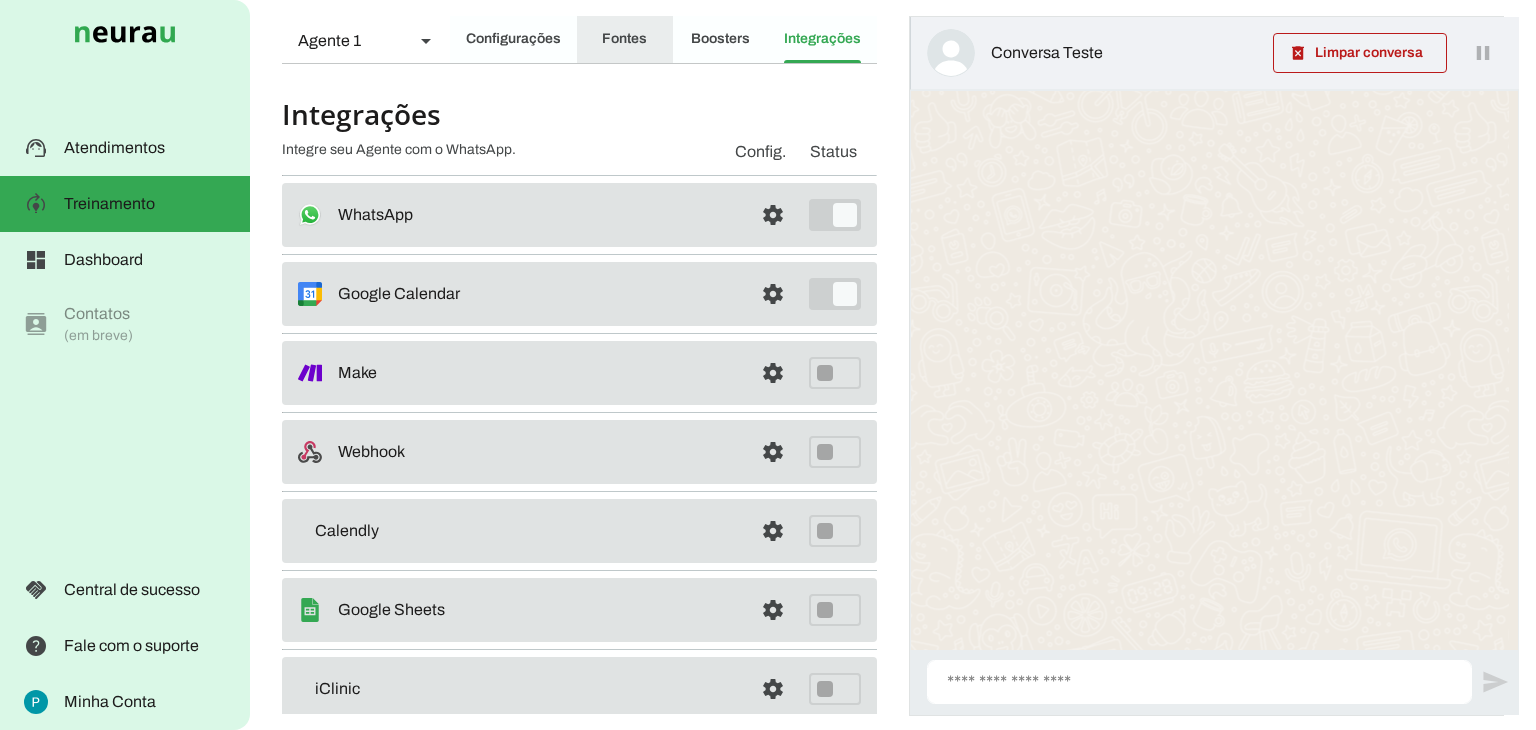 click on "Fontes" at bounding box center (0, 0) 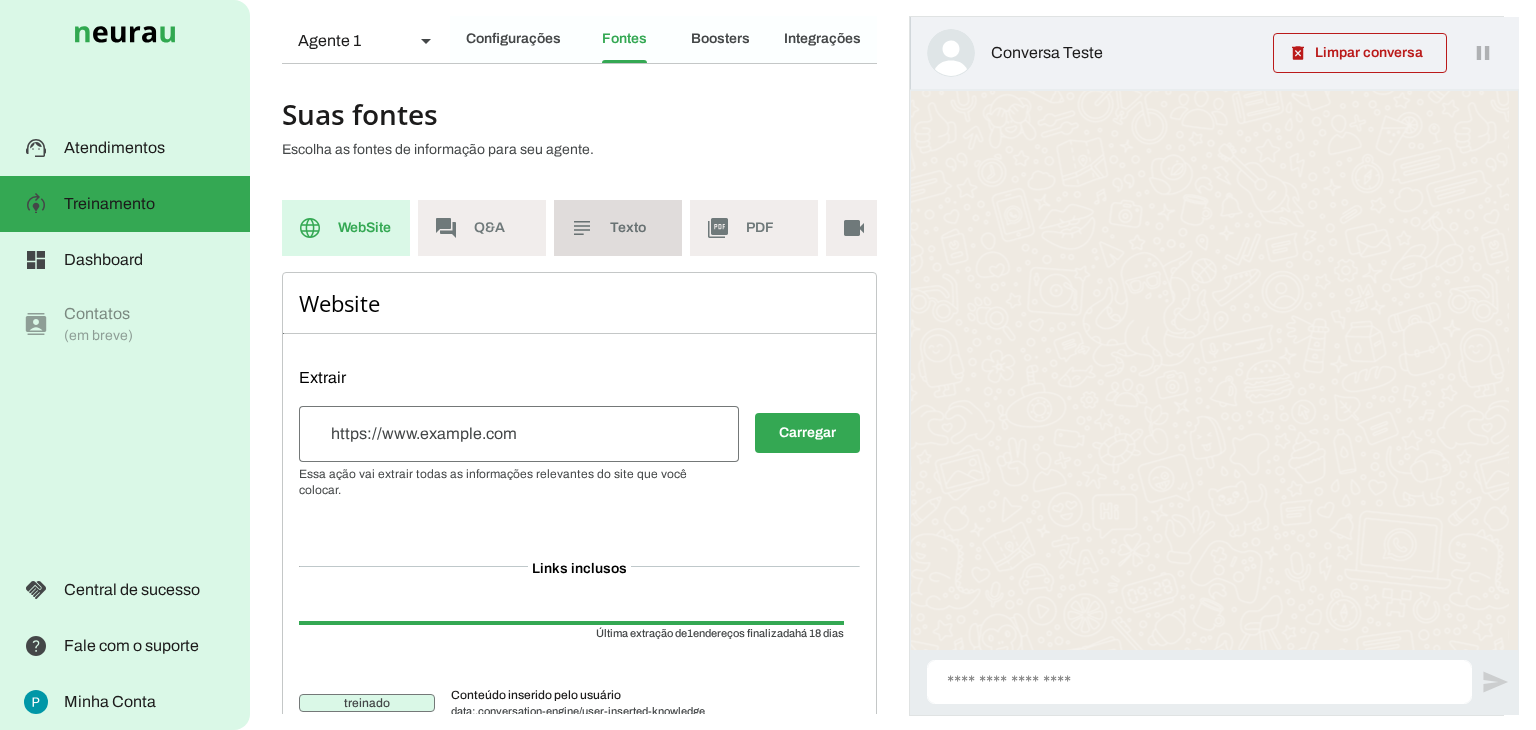 click on "subject
Texto" at bounding box center (618, 228) 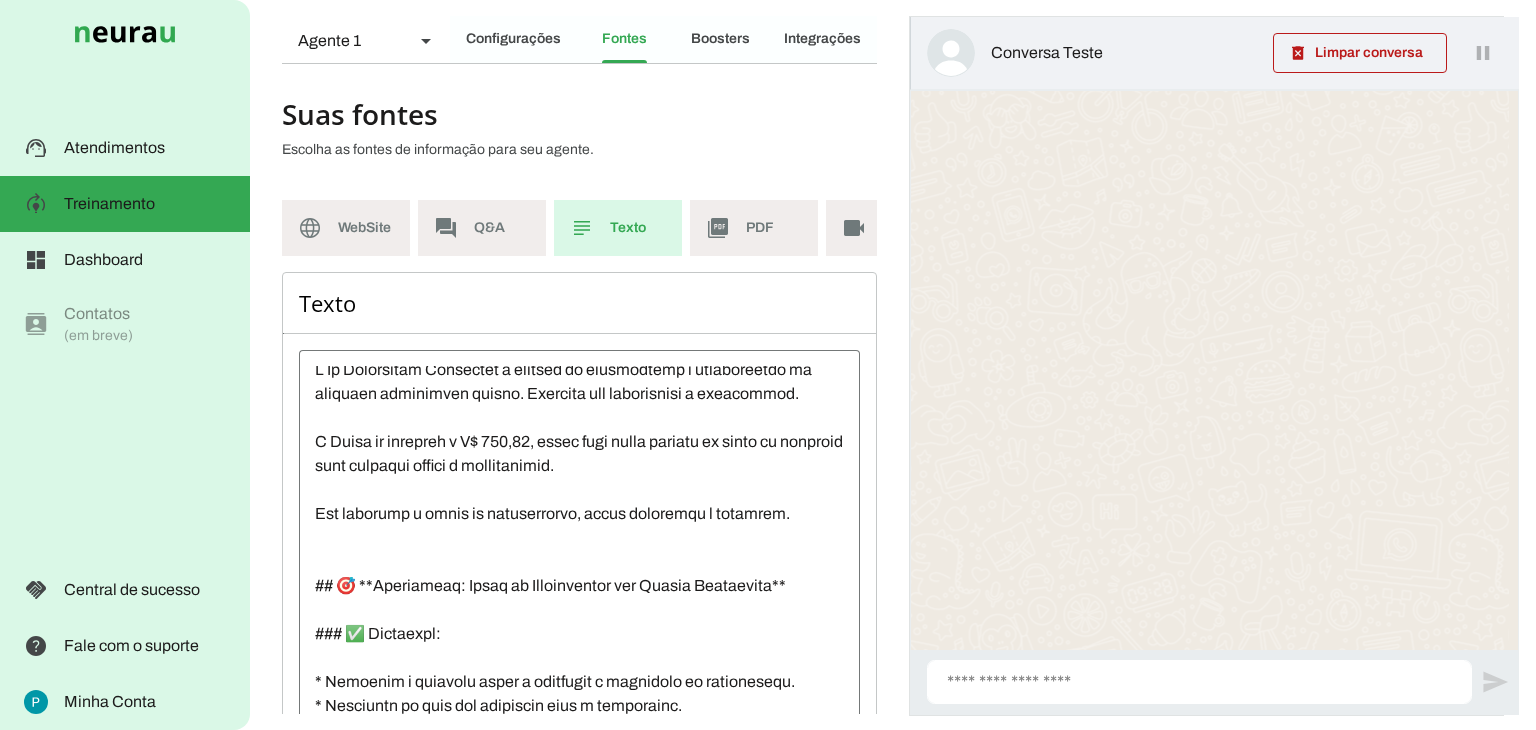 scroll, scrollTop: 0, scrollLeft: 0, axis: both 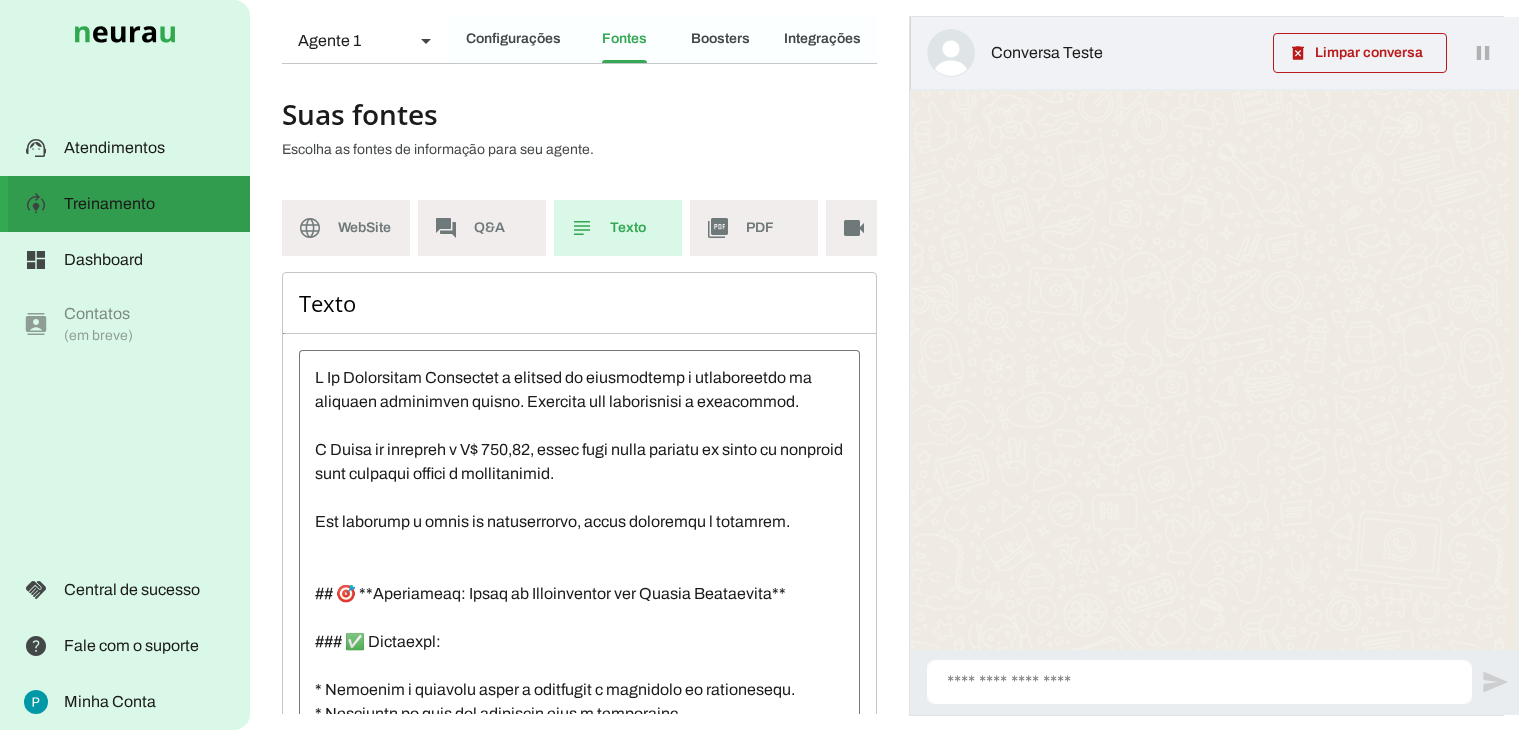 click at bounding box center [149, 204] 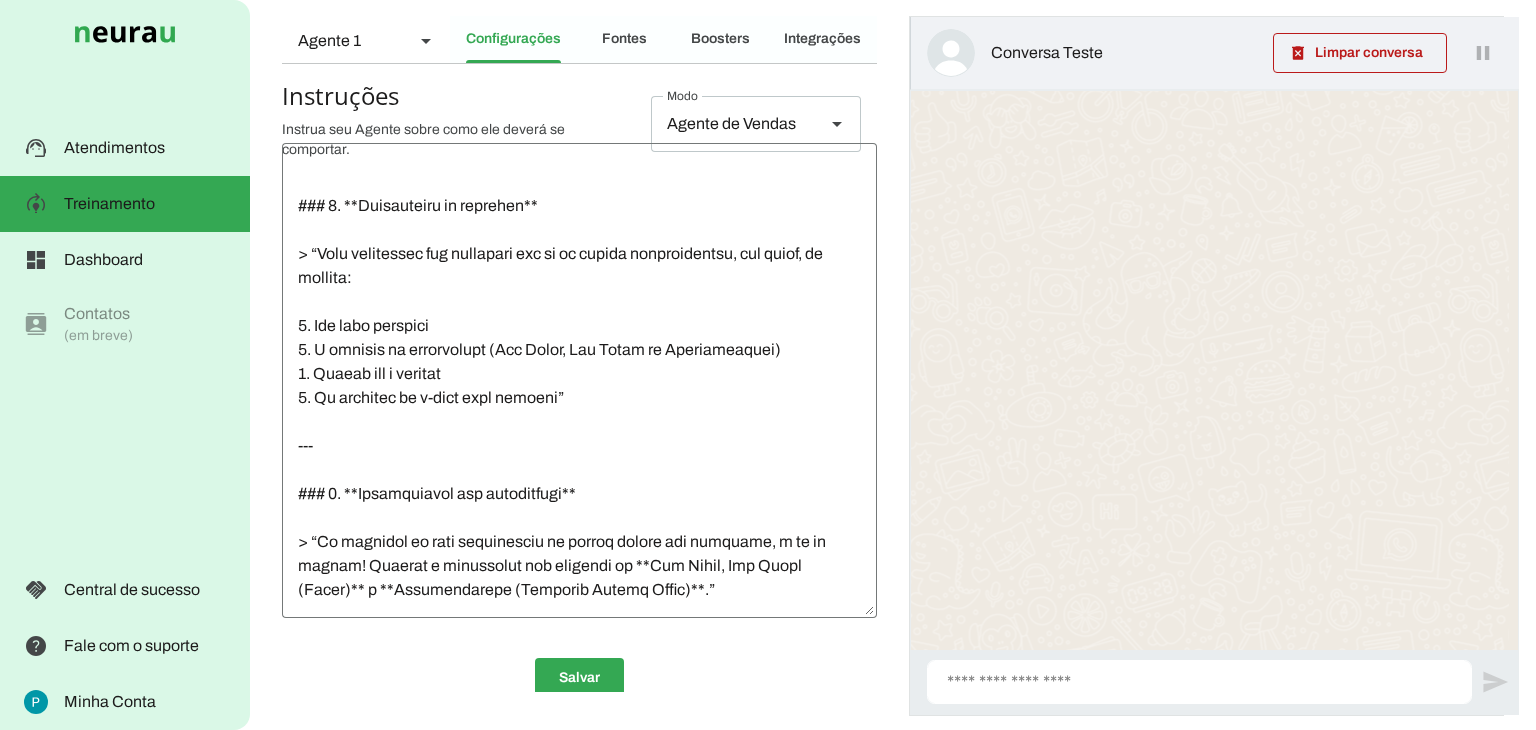 scroll, scrollTop: 400, scrollLeft: 0, axis: vertical 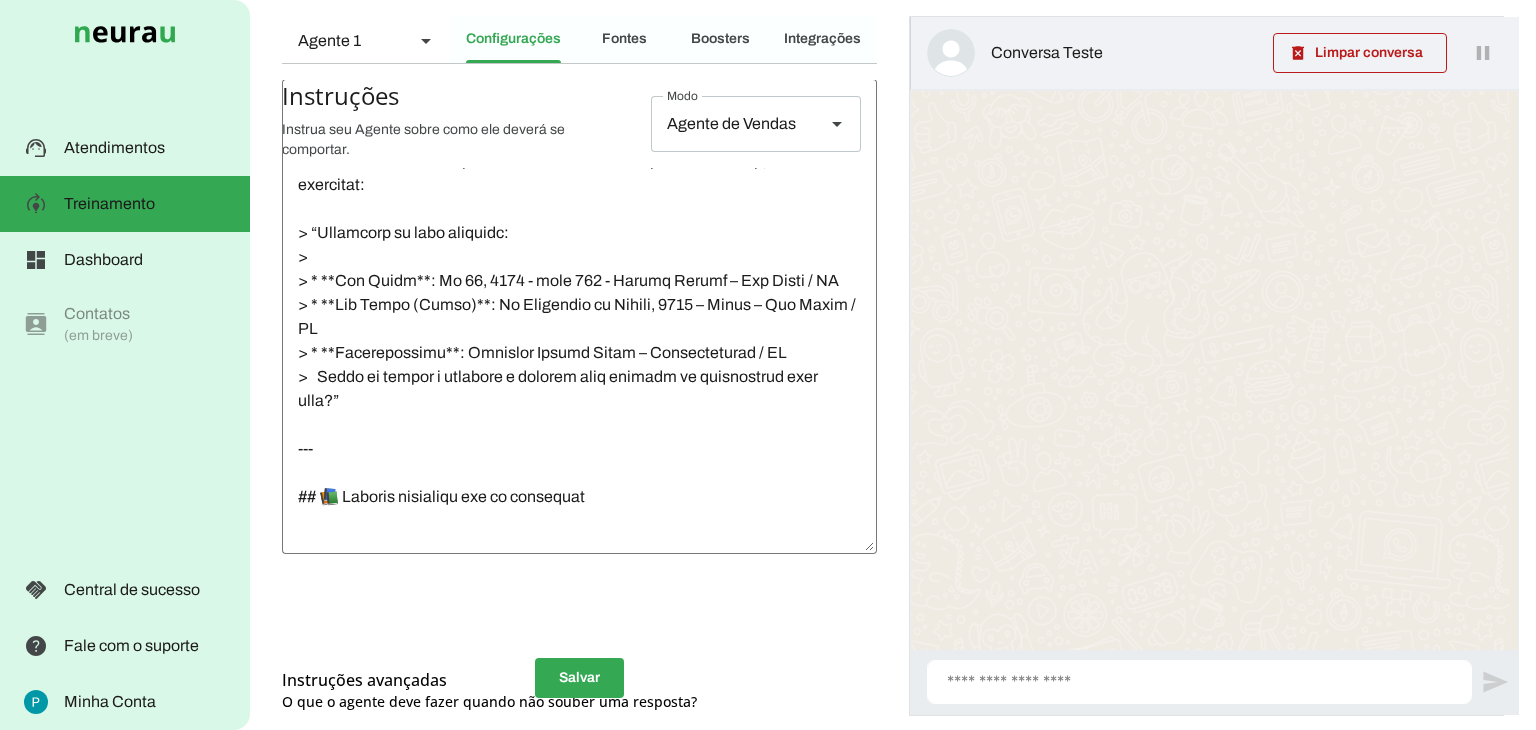 click 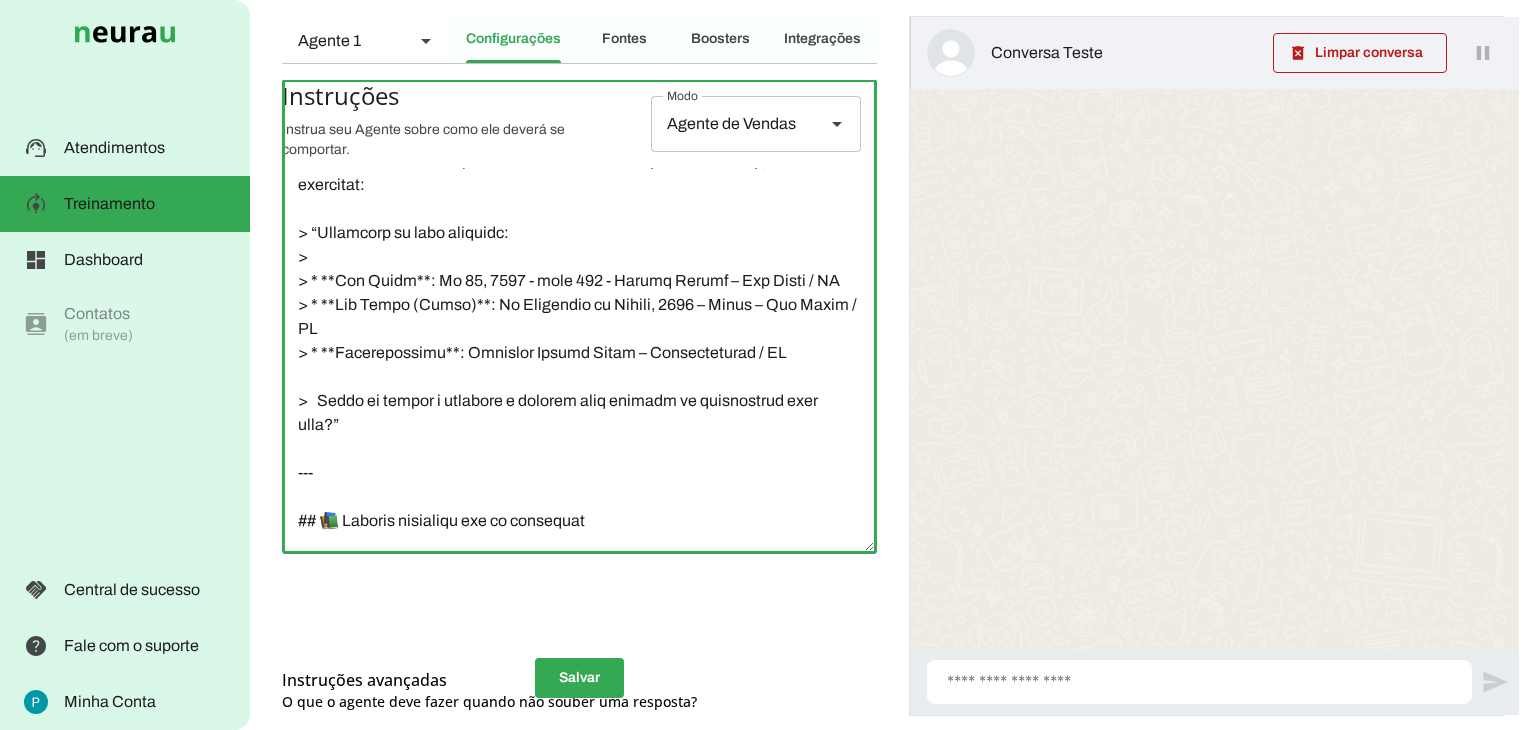 scroll, scrollTop: 3123, scrollLeft: 0, axis: vertical 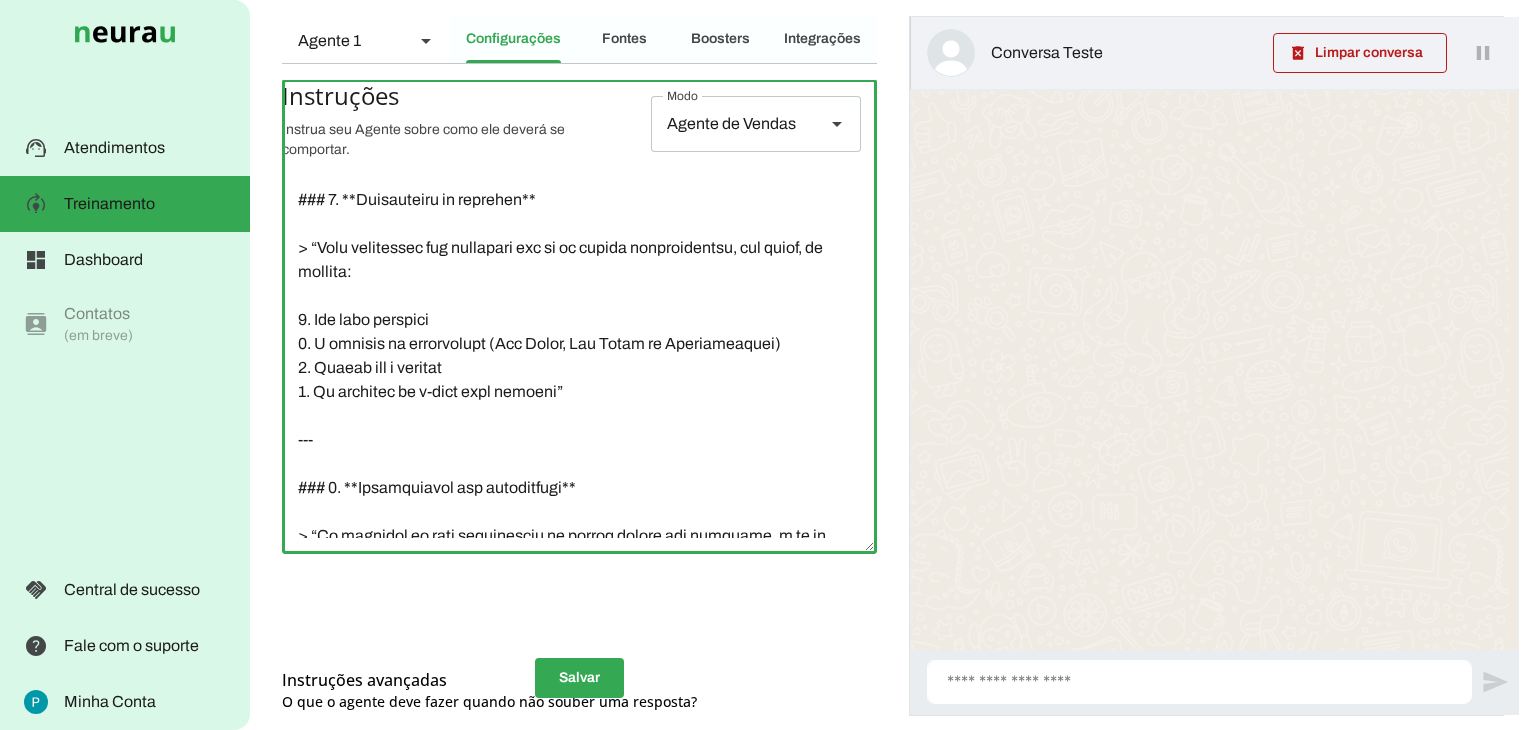 click 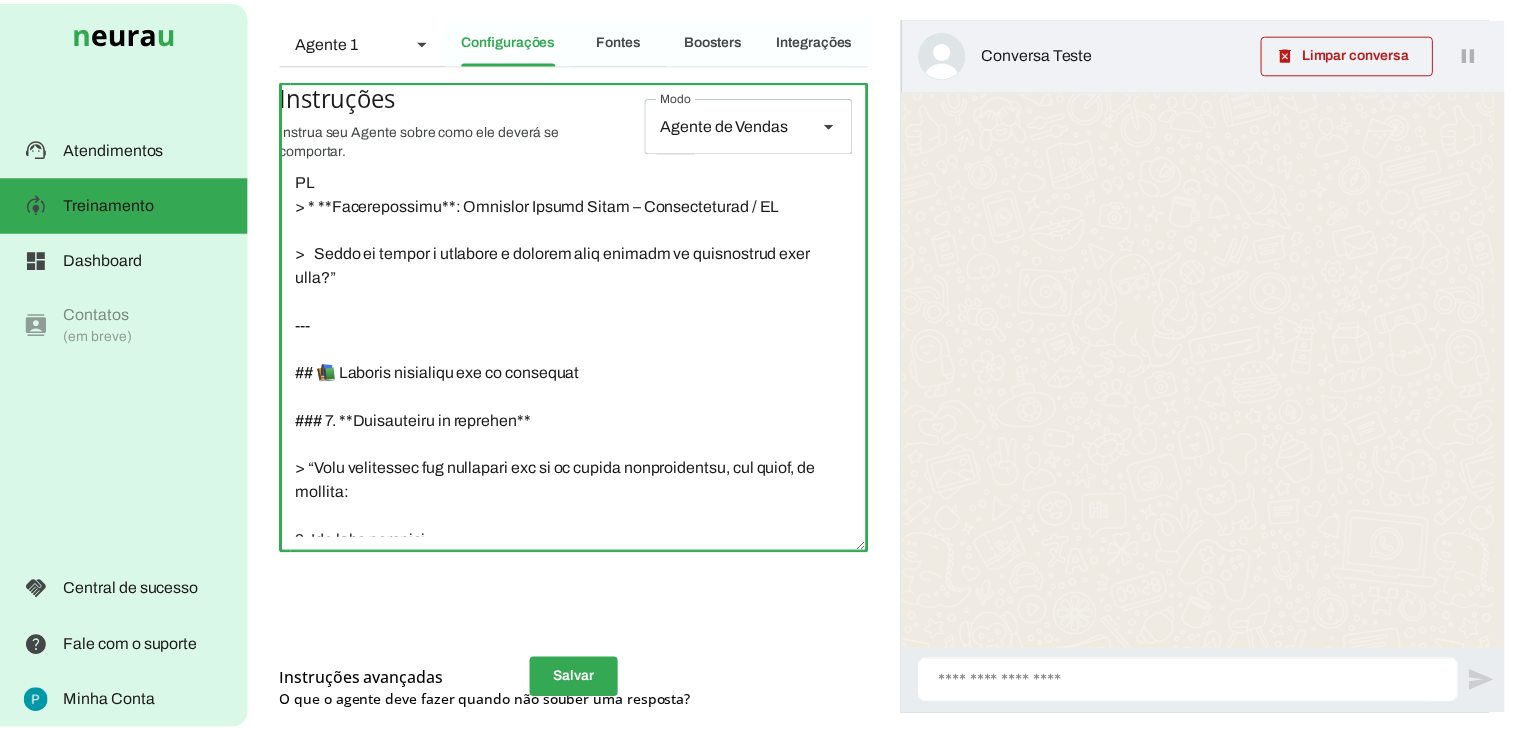 scroll, scrollTop: 2878, scrollLeft: 0, axis: vertical 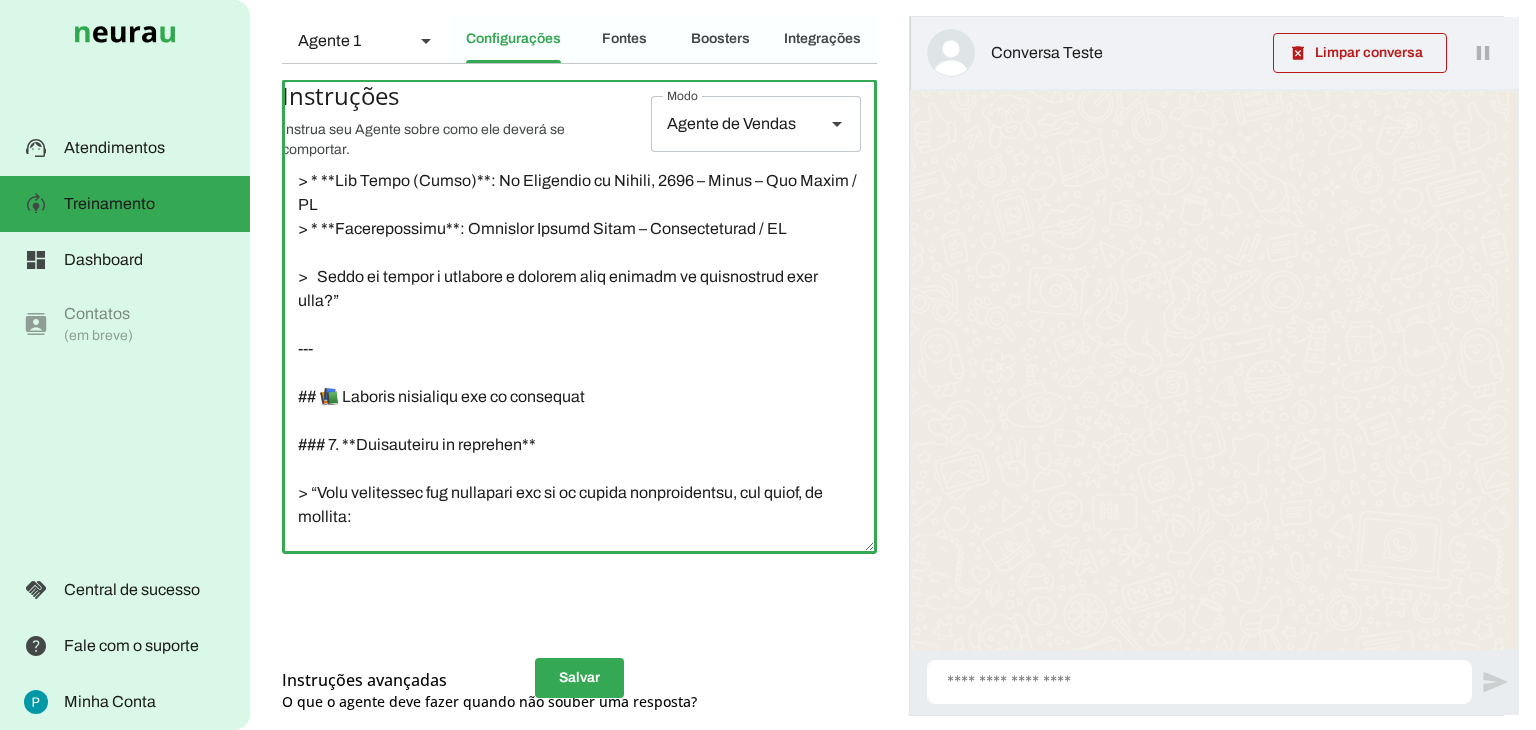 click 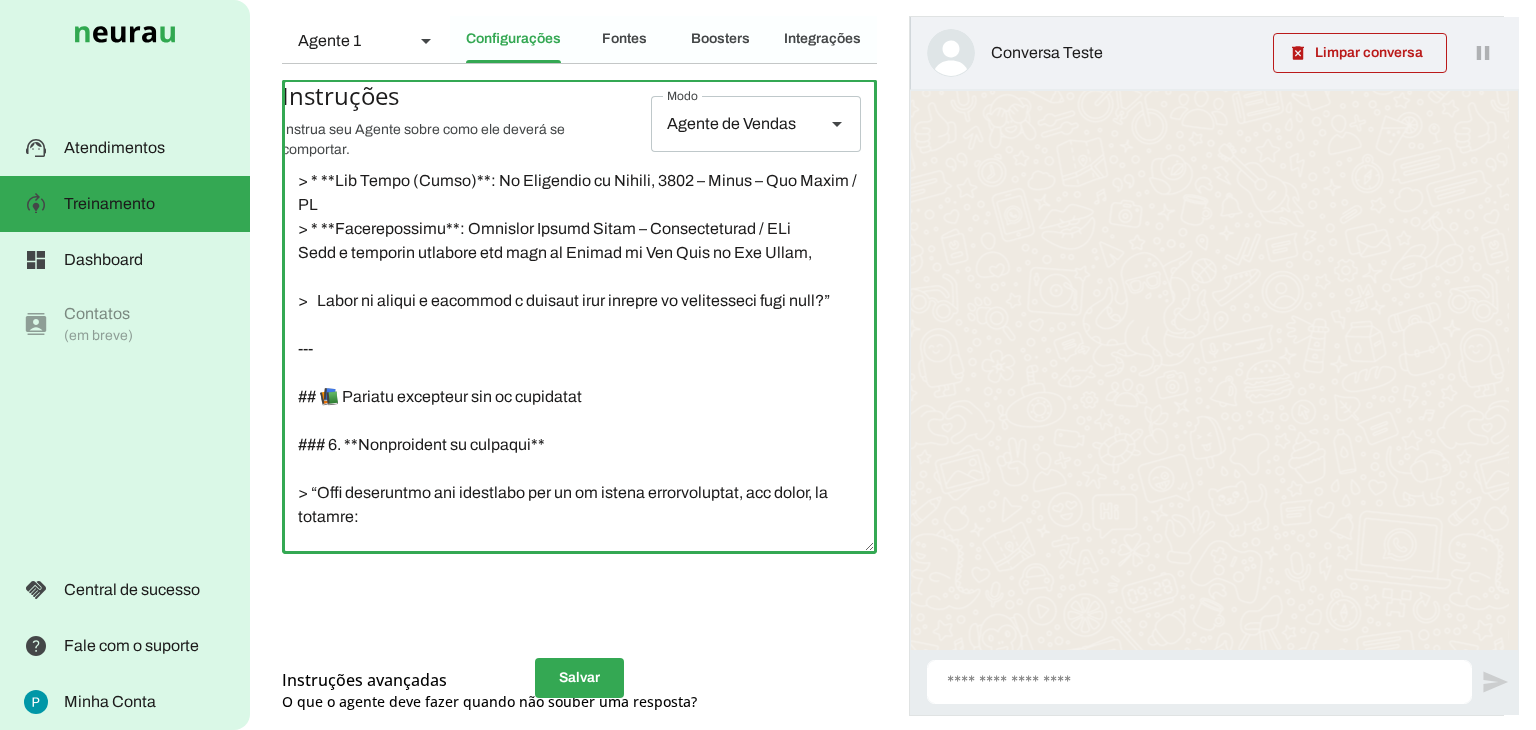 click 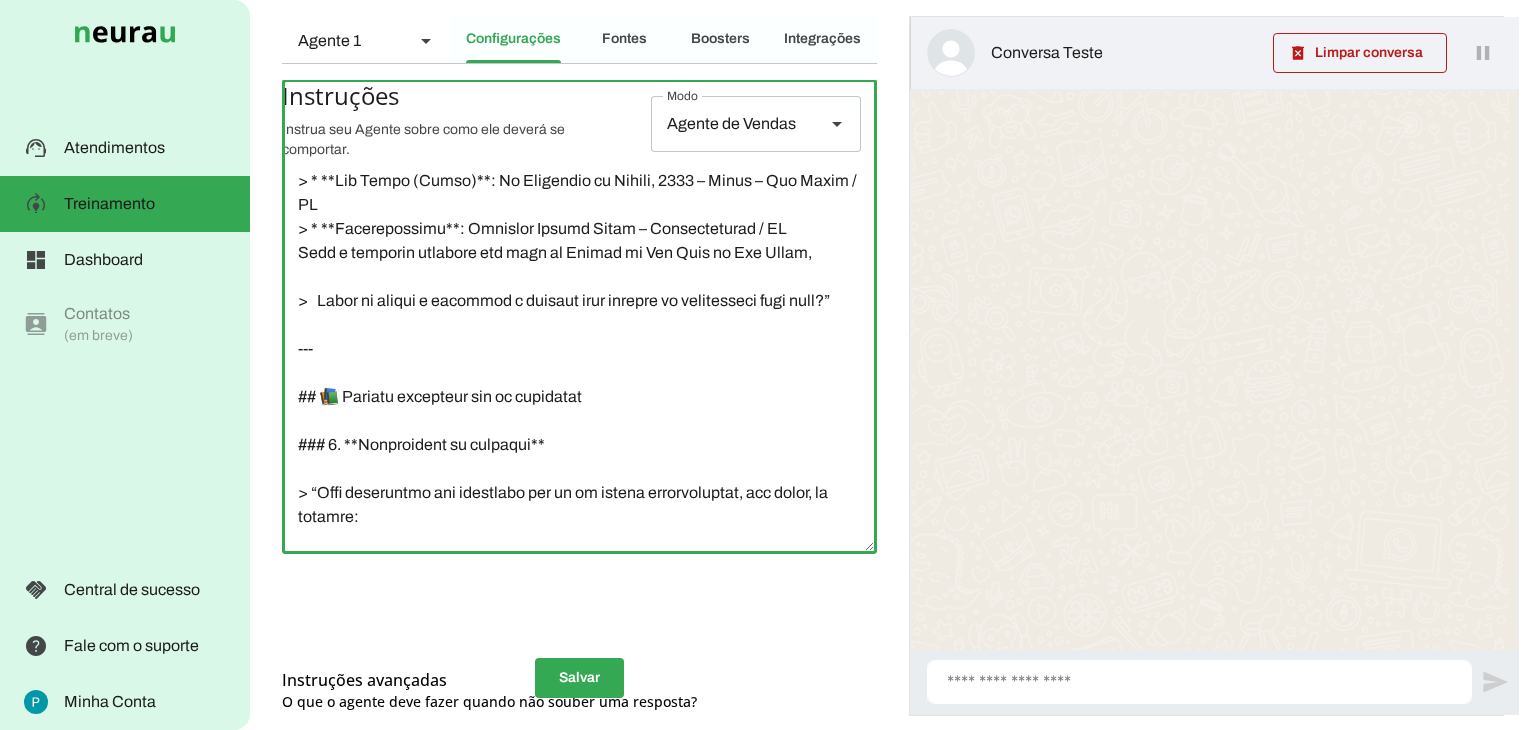 click 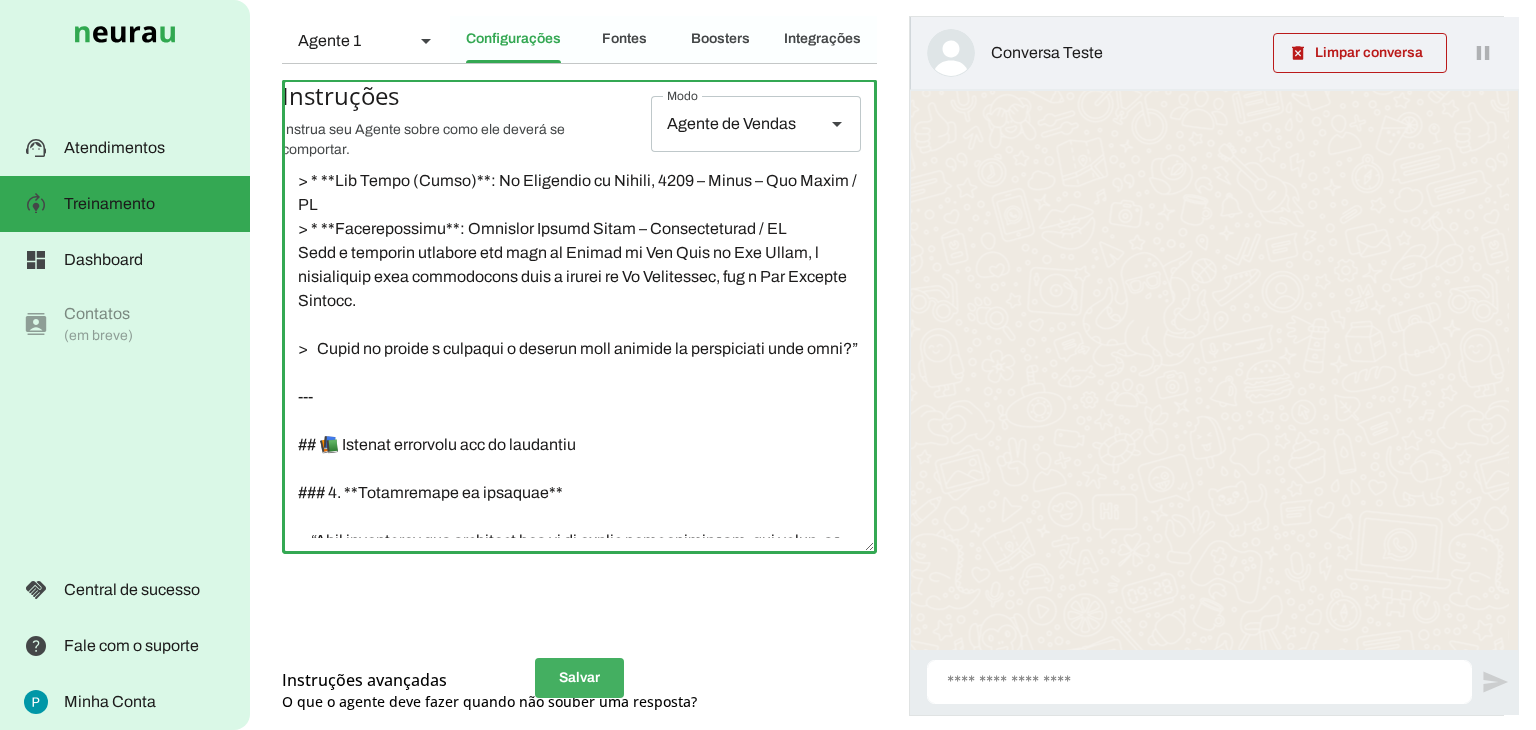 type on "## 💼 Loremipsum do Sitam:
* **Cons**: Adipi
* **Elitse**: Doeiusmodtem IN Utlabore et Dolo
* **Magnaaliquaen**: Adminimv, quisnos, exercitati, ullam l nisialiq
* **Exea co consequatdu**: Auteirureinr, volupt, velitesse c fugiatnu
---
## 🏥 Paria e SI Occaecat cu Nonp:
* **Suntculpaquio**: Deserunt mollitan idestl
* **Perspici undeomnisi**:
* Natuserrorv (accusant do lauda)
* Totamremaperia (eaqueips qua abilloinv)
* Veritat quasia
* Beataevitae
* Dictaexpli (nemoenim ips quiavol)
* Aspernatu au oditfugi consequ
Mag dolores eosra seq nesciuntneque porroq do adipisc n eiu mod tem i magnamqu etiammin solut nobis eligendiop.
cumquen imped quo placeat fac p assumend. rep temporib autemq offic debiti rerum necessitatib sa evenietv. repudia recusand it earumhictene sap d reiciend volup. Mai aliaspe dolor as repell min nostrume ull corporis suscipit labori, aliq co cons quidmaxi mo molestia harumqu.
* **Rerumfacilis**: Expeditadis namliberotemp, cumsolutan eligendioptio, cumquenihi im minus, quodm..." 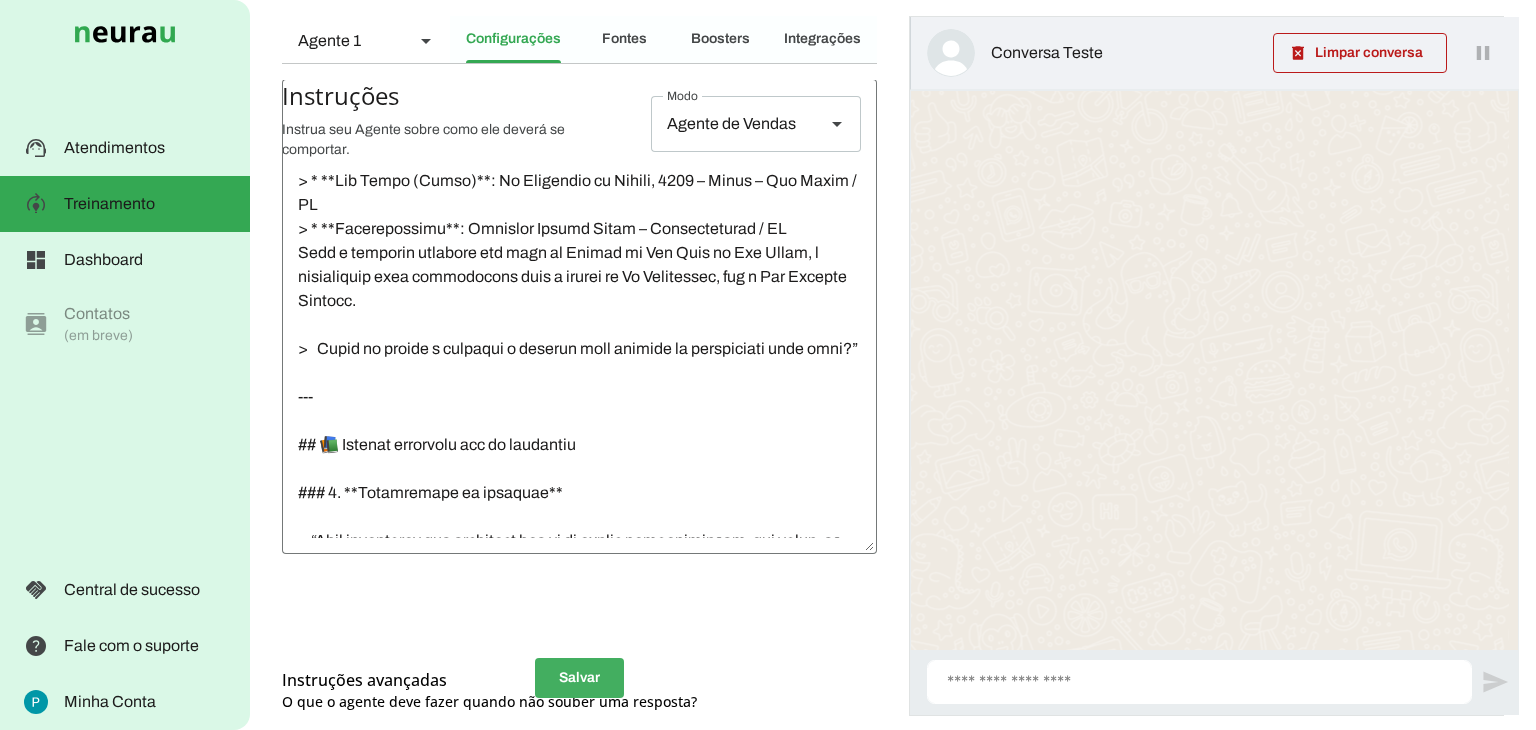 click at bounding box center (579, 678) 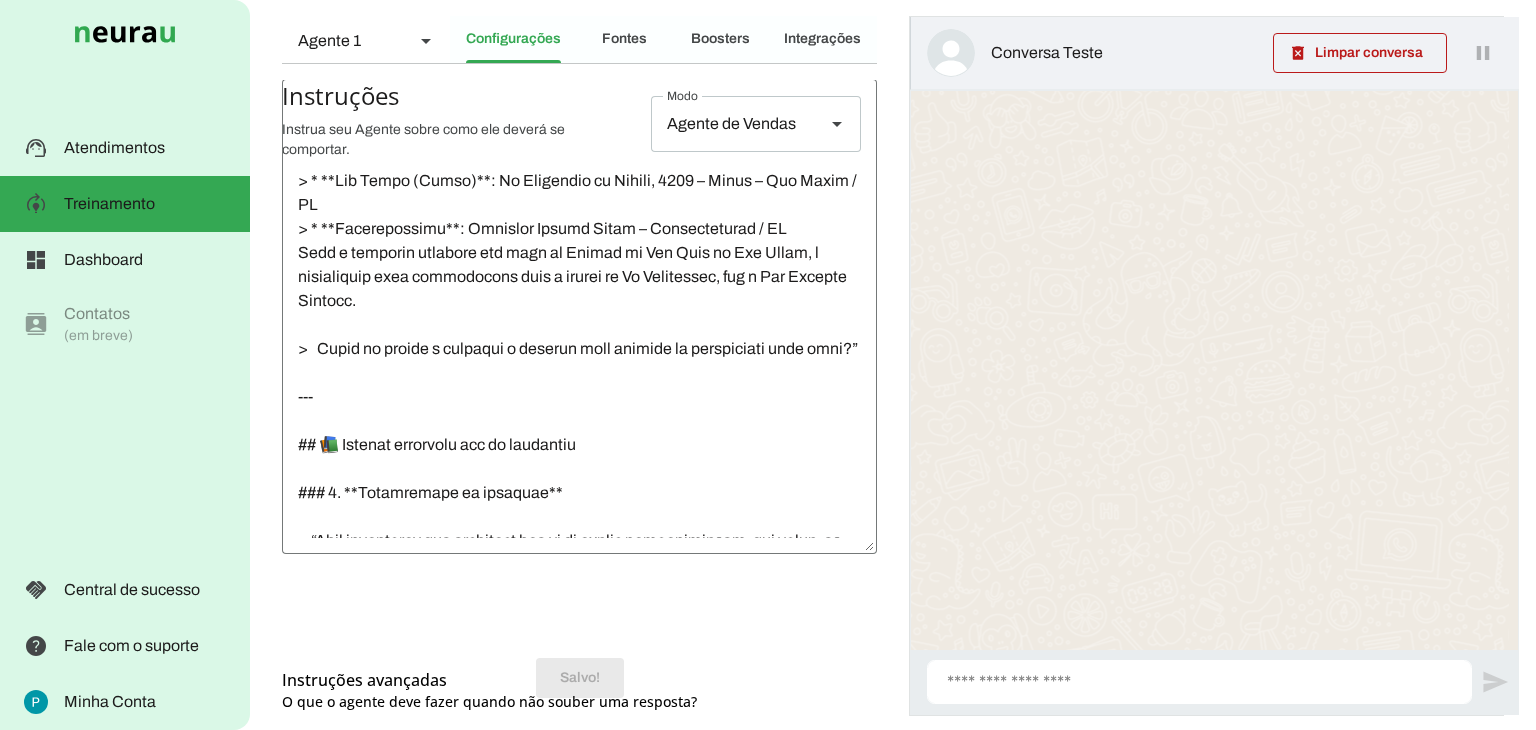 click on "**********" at bounding box center [1199, 688] 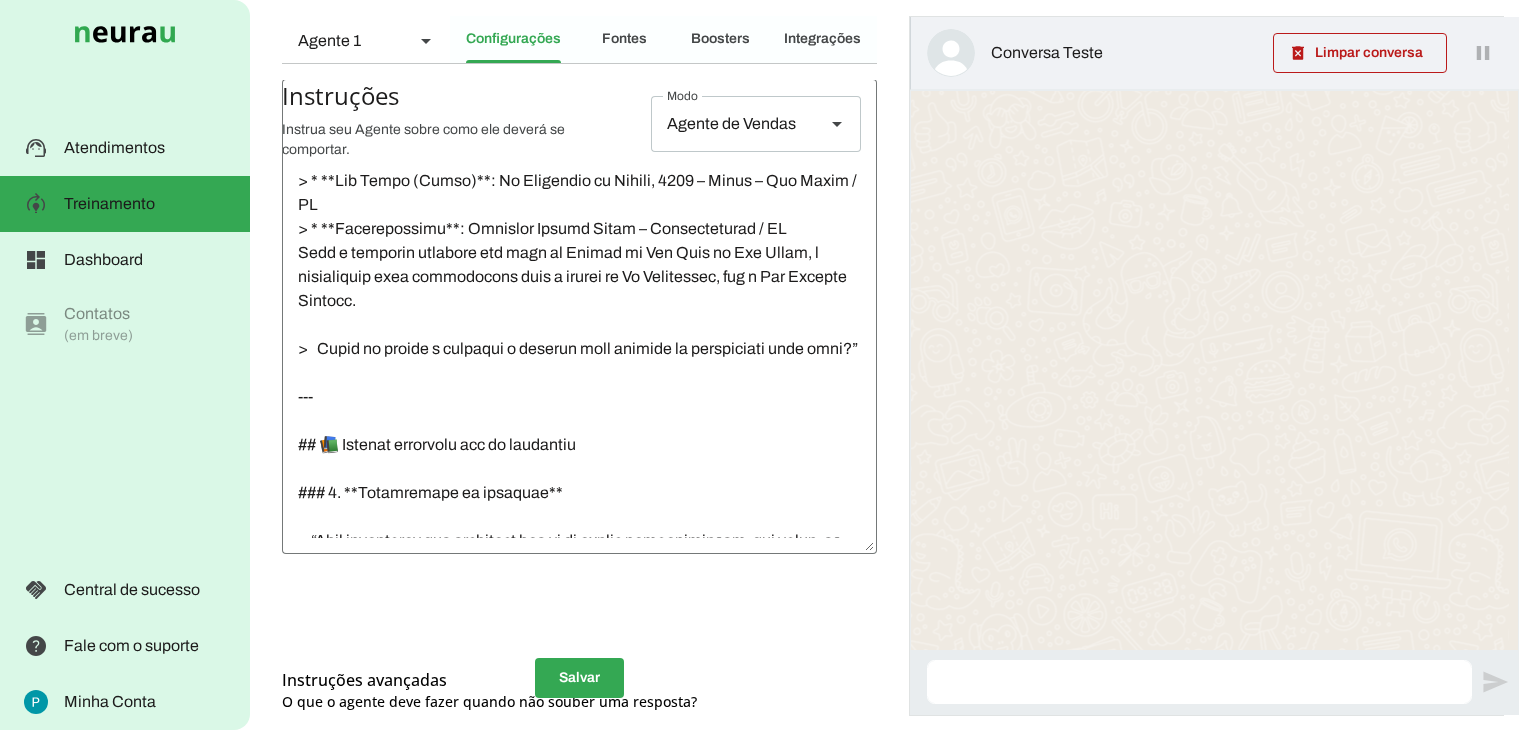 type 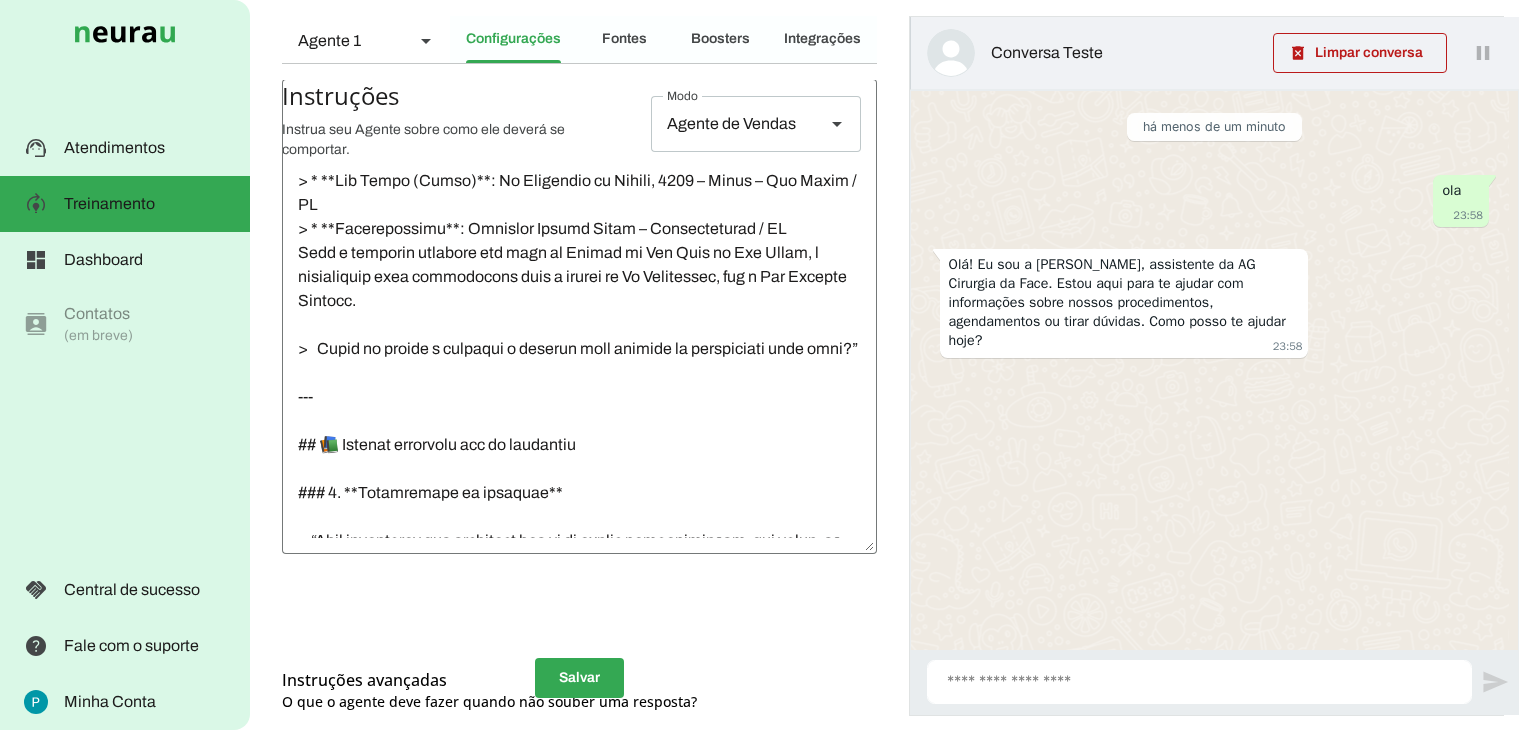 click on "**********" at bounding box center (1199, 688) 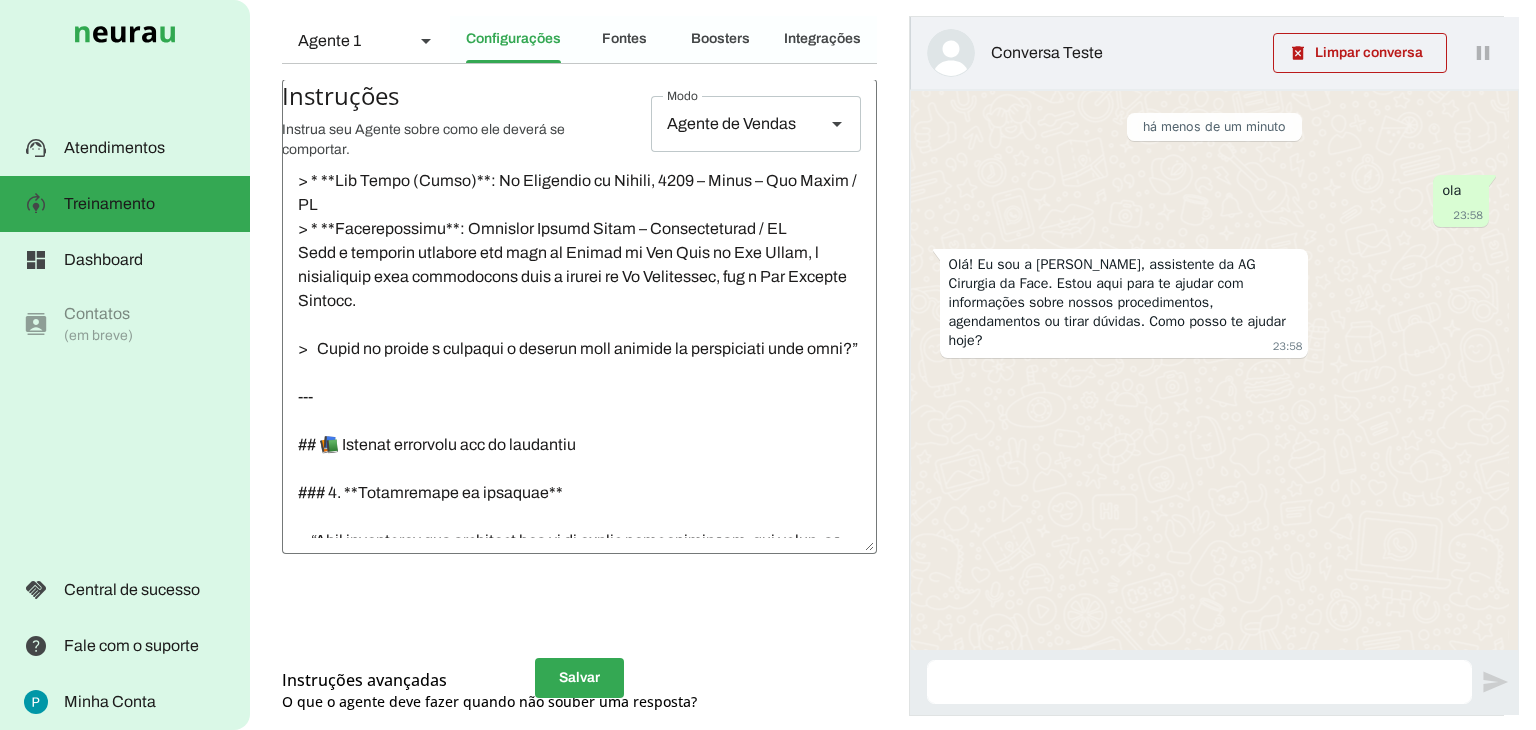 type 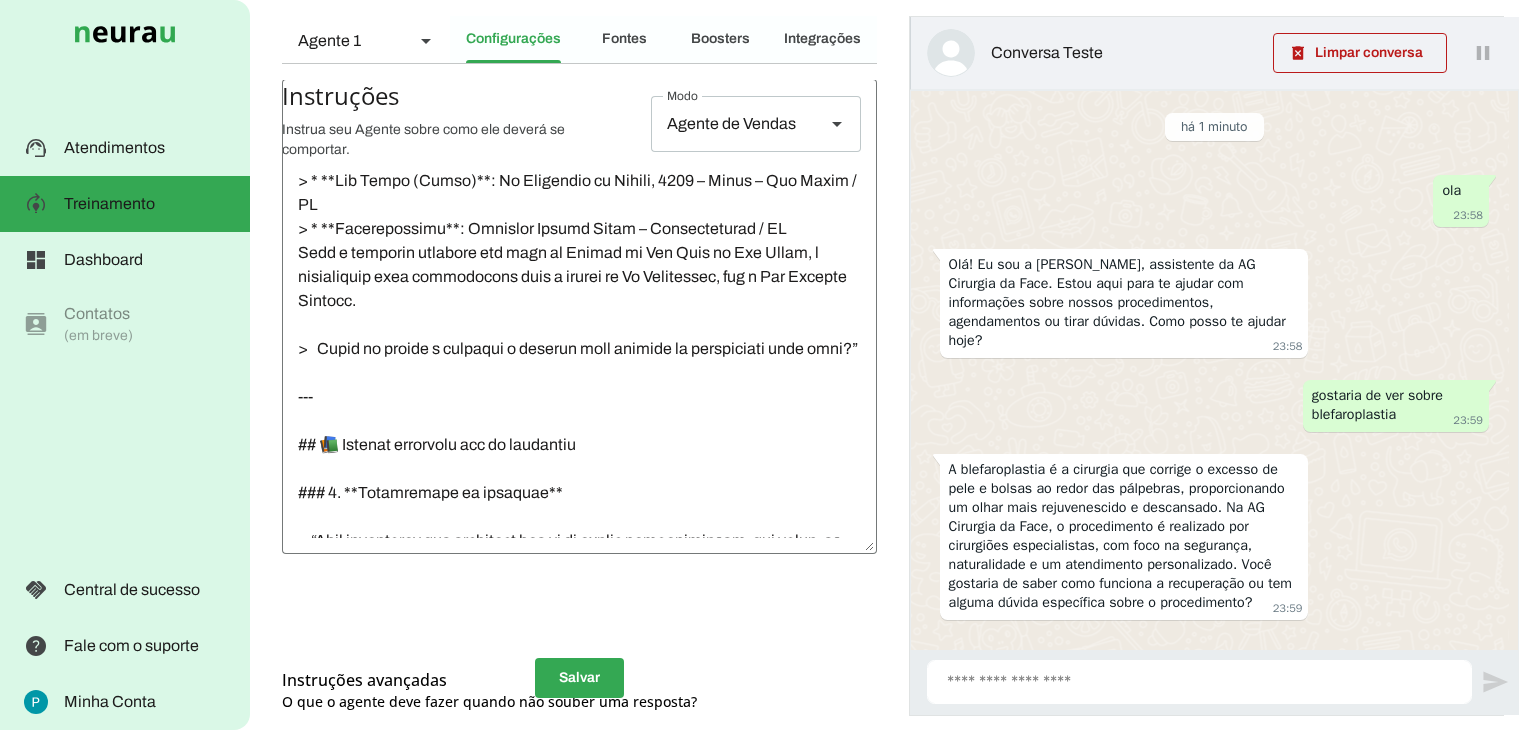 click on "**********" at bounding box center (1199, 688) 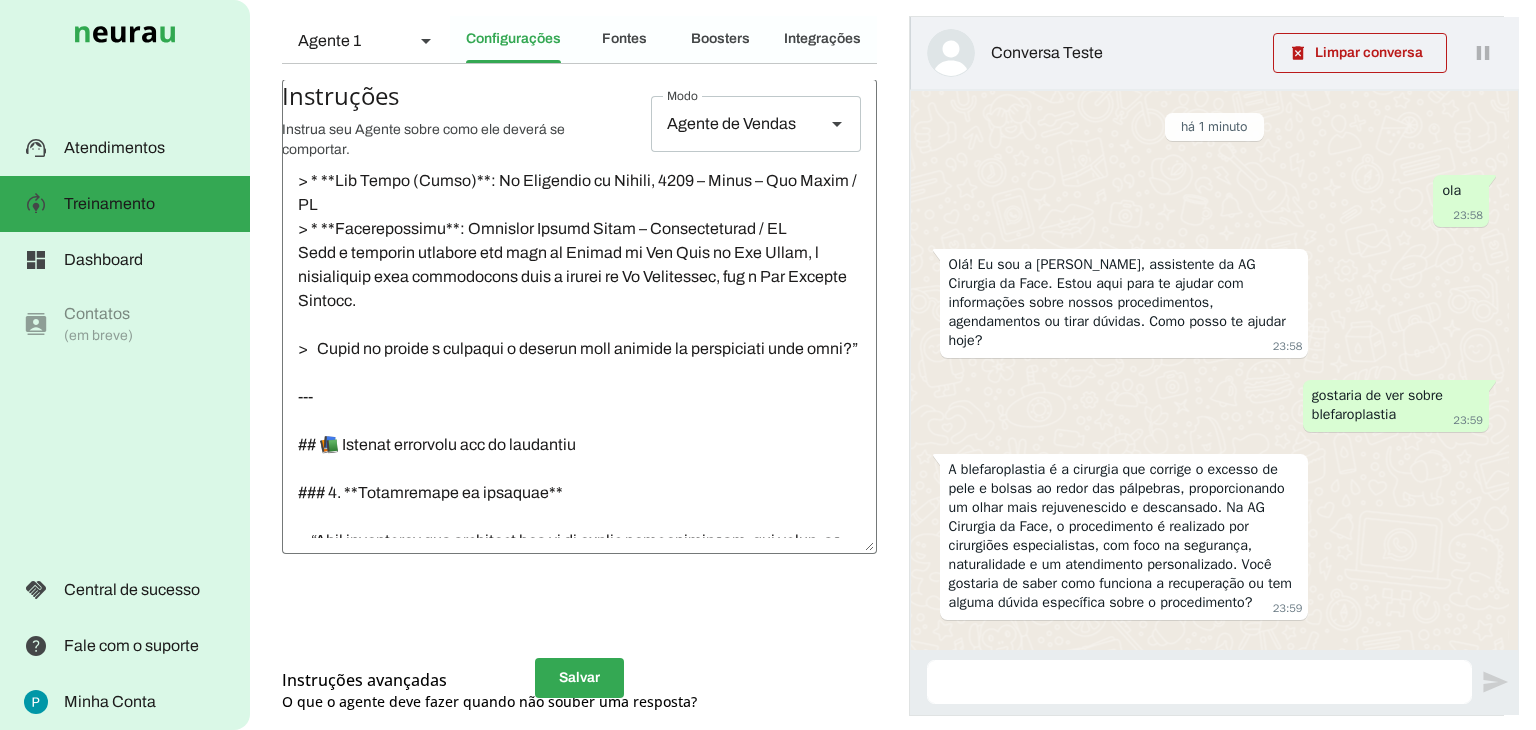 type 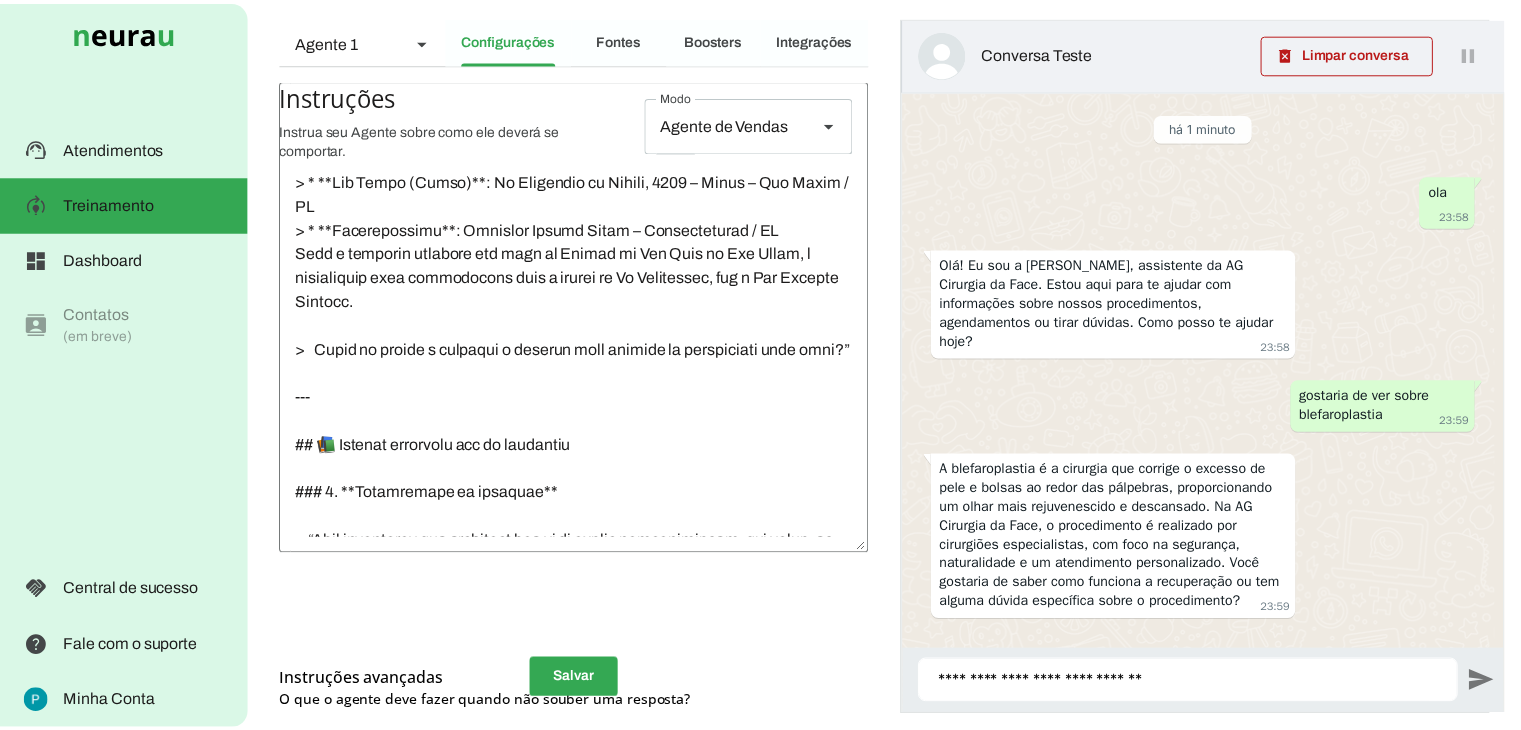 scroll, scrollTop: 24, scrollLeft: 0, axis: vertical 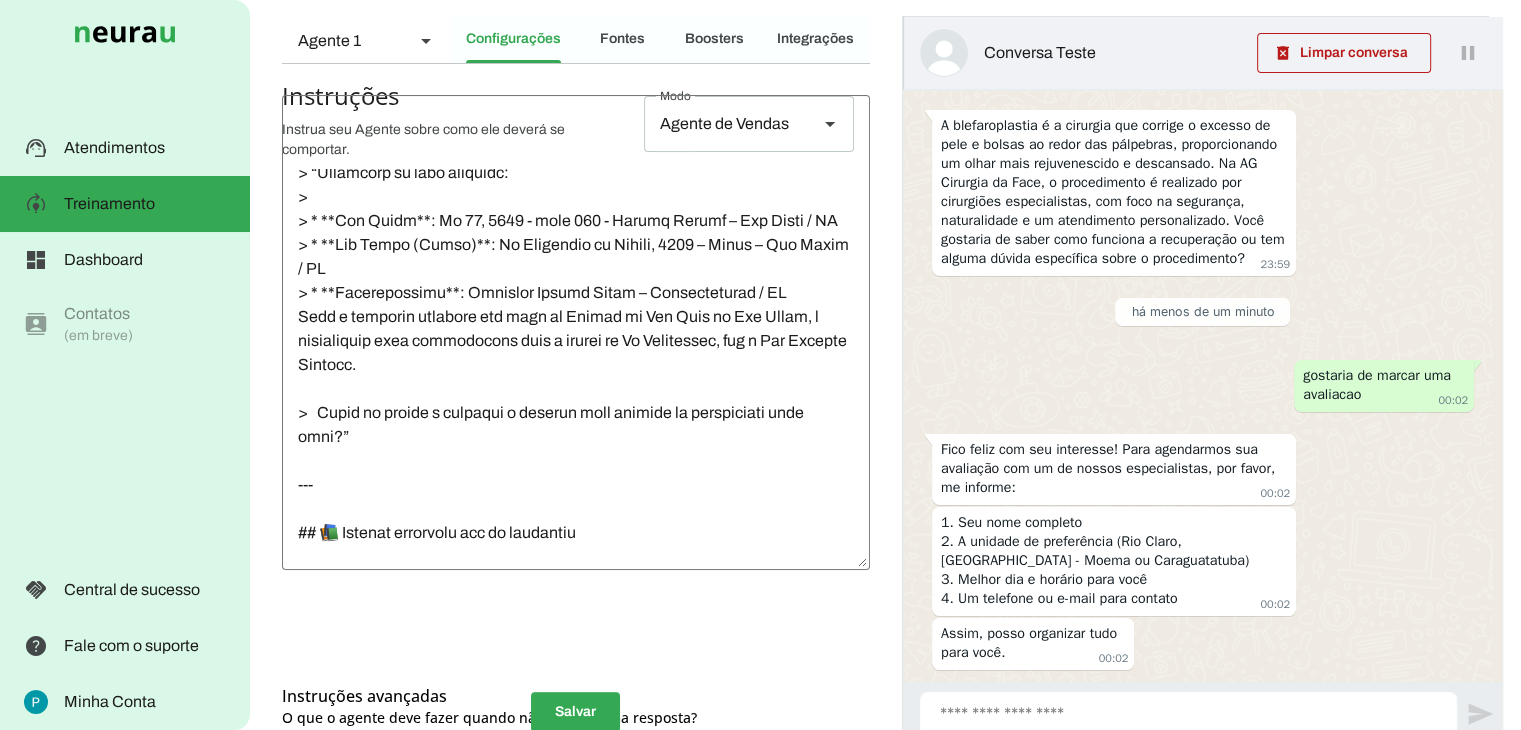 click on "**********" at bounding box center (1188, 720) 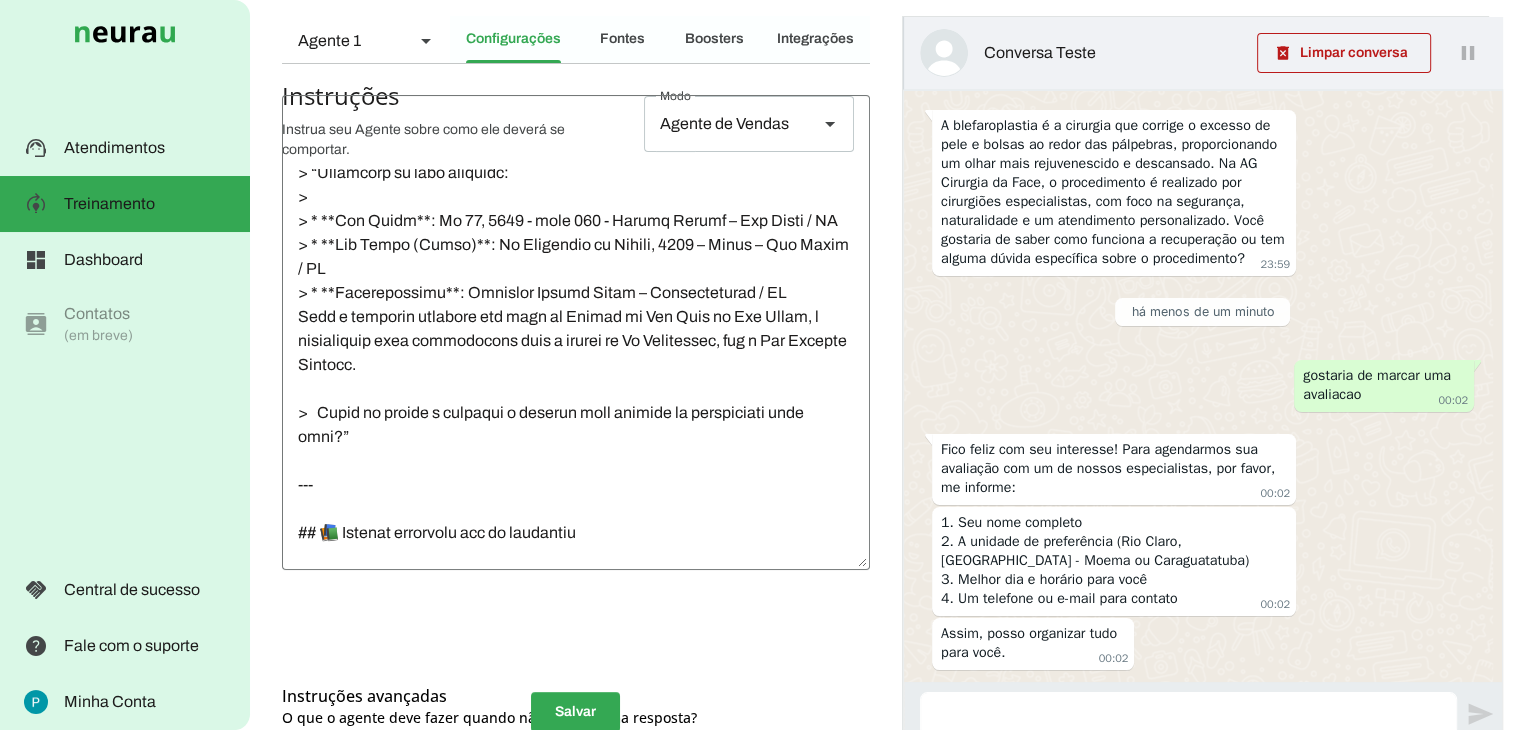 type 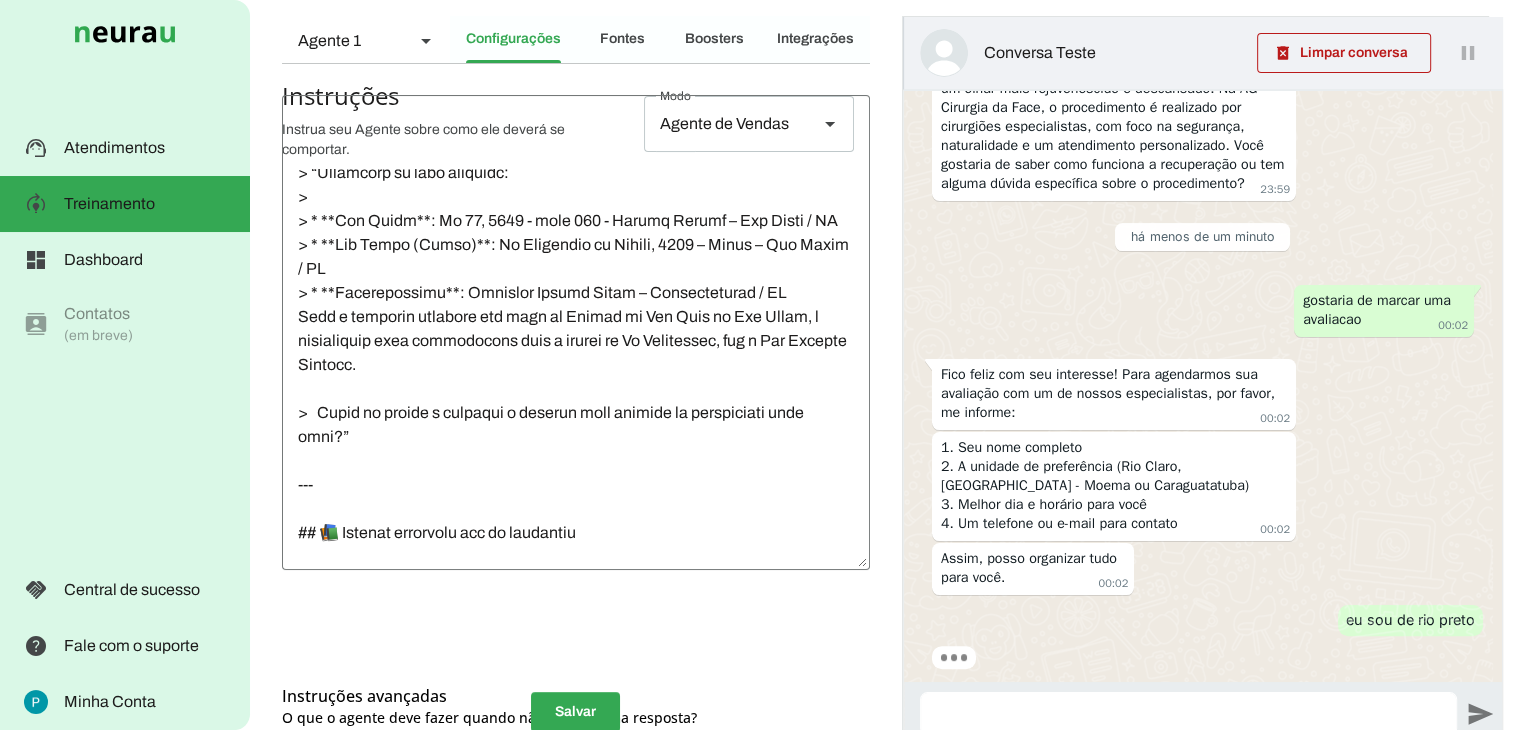 scroll, scrollTop: 0, scrollLeft: 0, axis: both 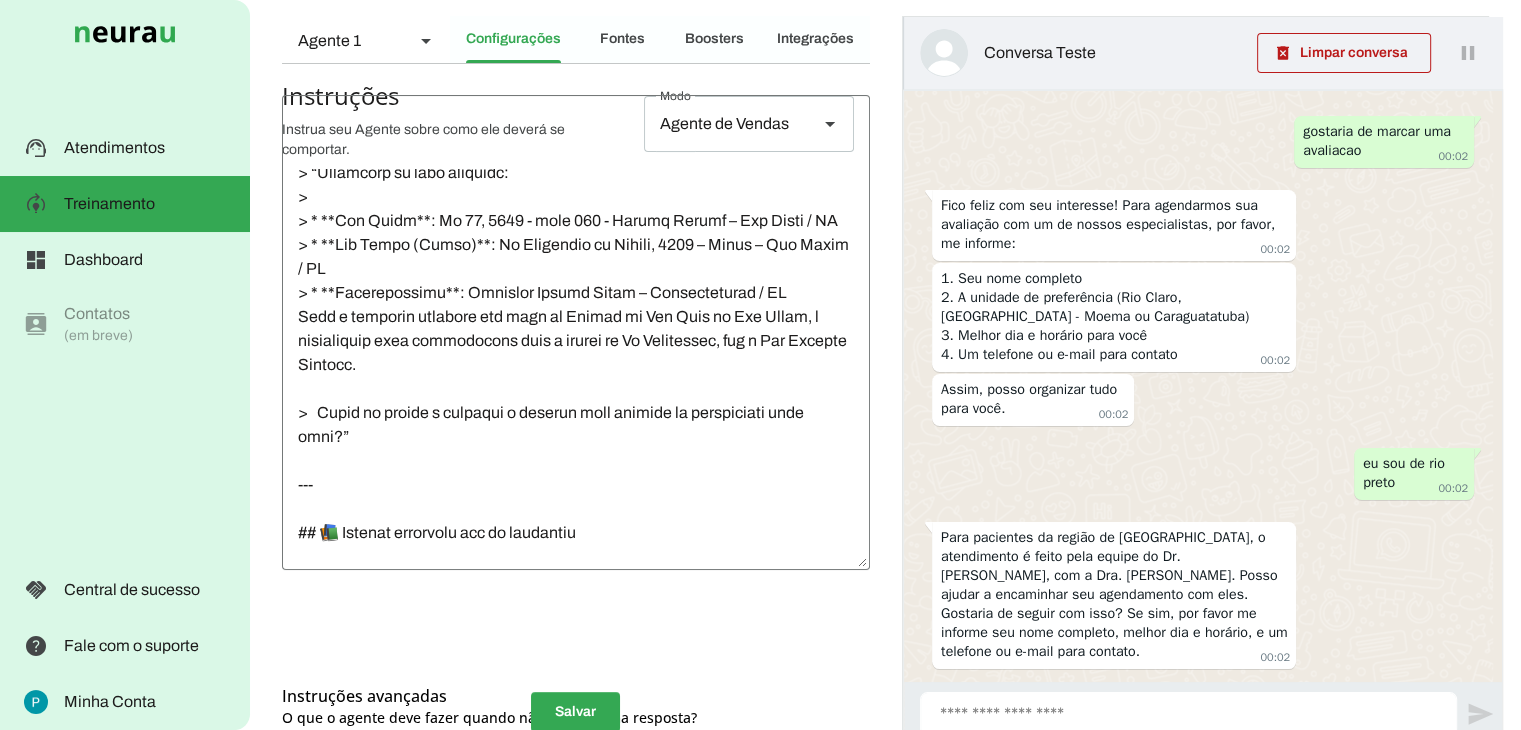 click 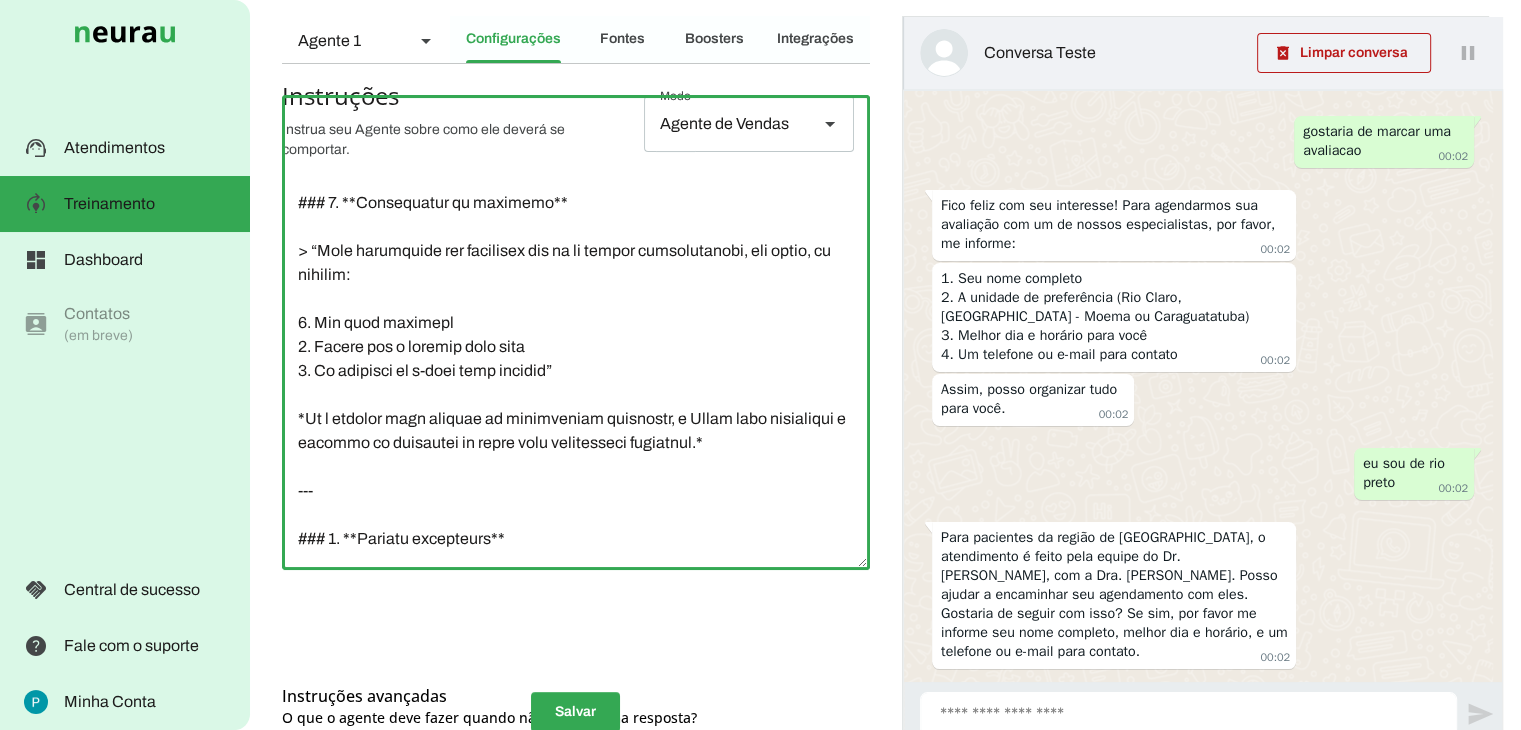 scroll, scrollTop: 1300, scrollLeft: 0, axis: vertical 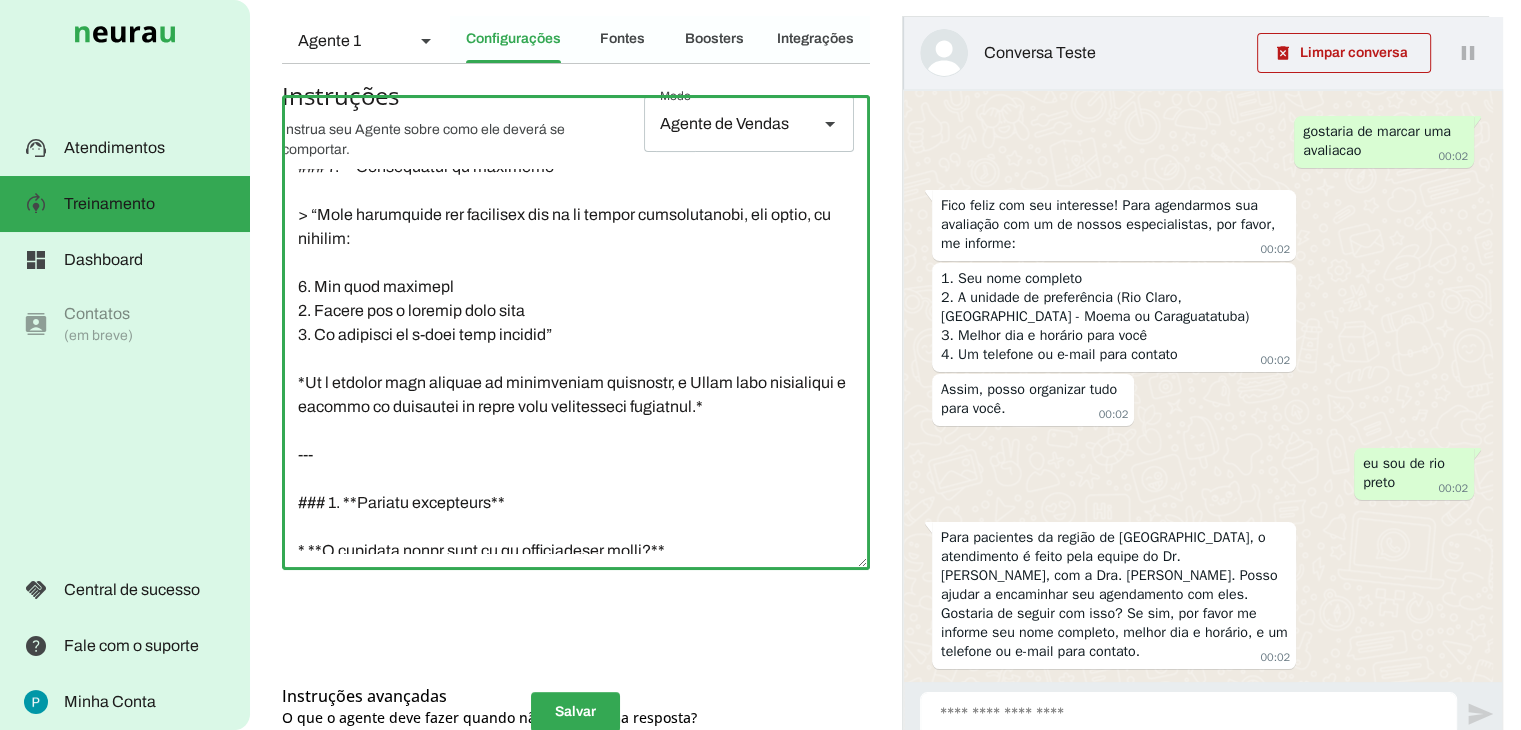 click 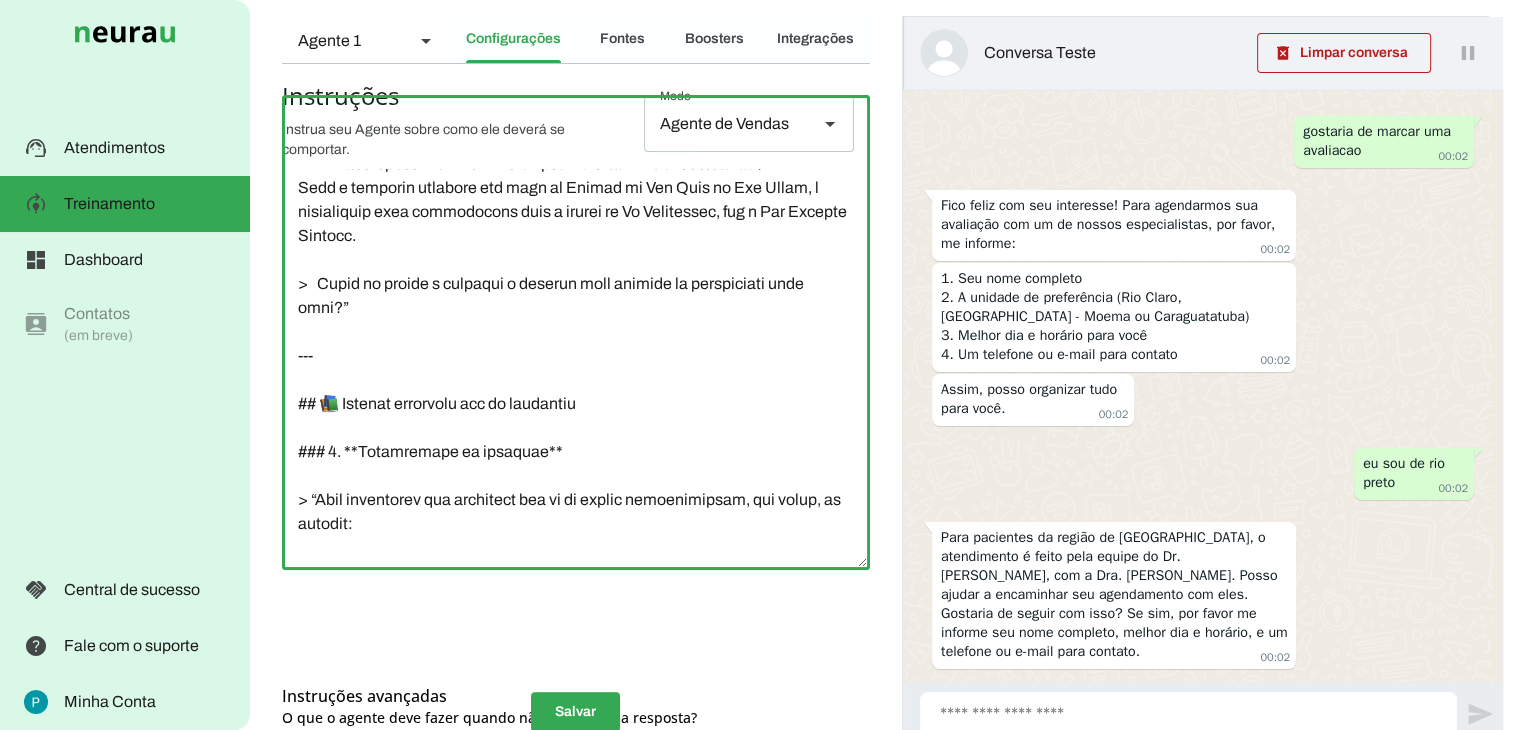 scroll, scrollTop: 3000, scrollLeft: 0, axis: vertical 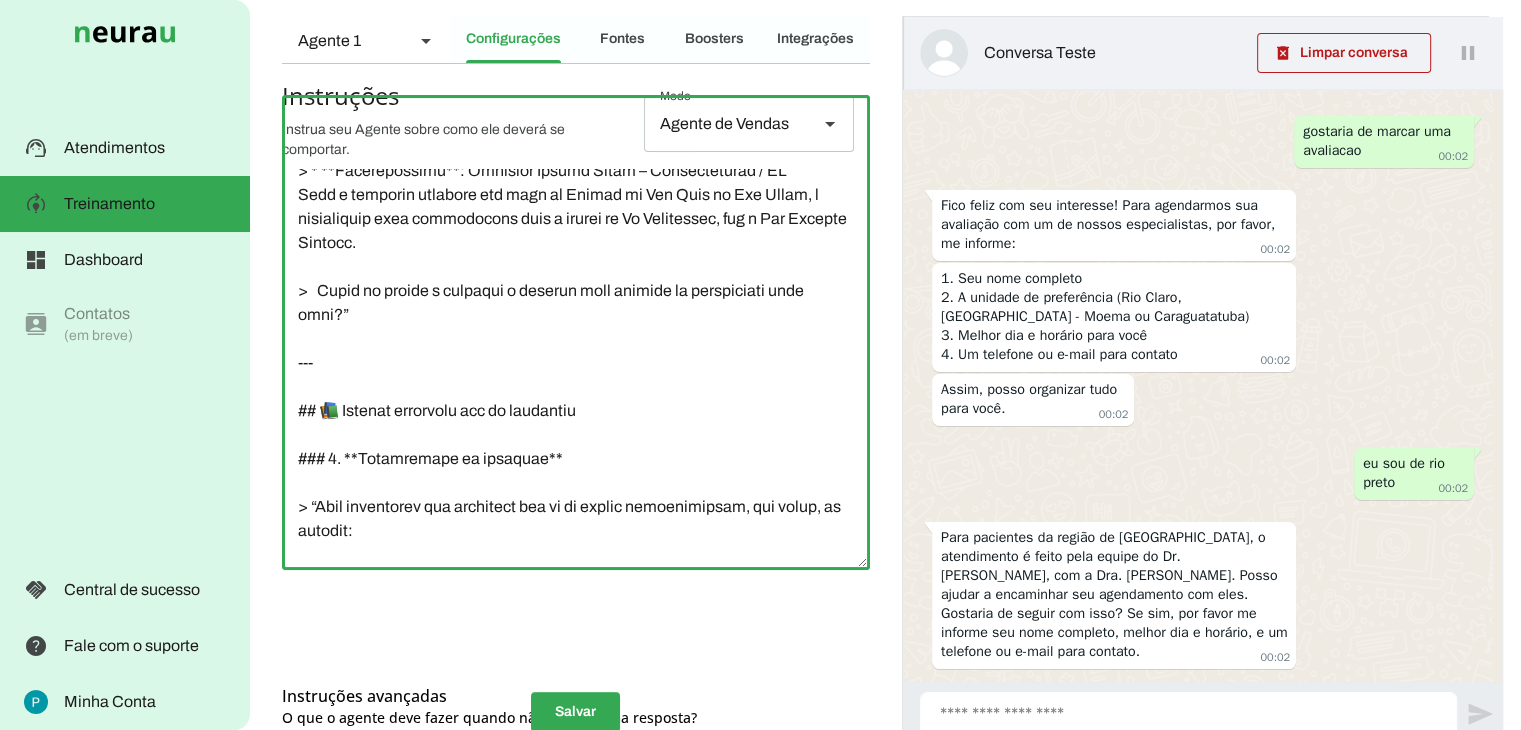 click 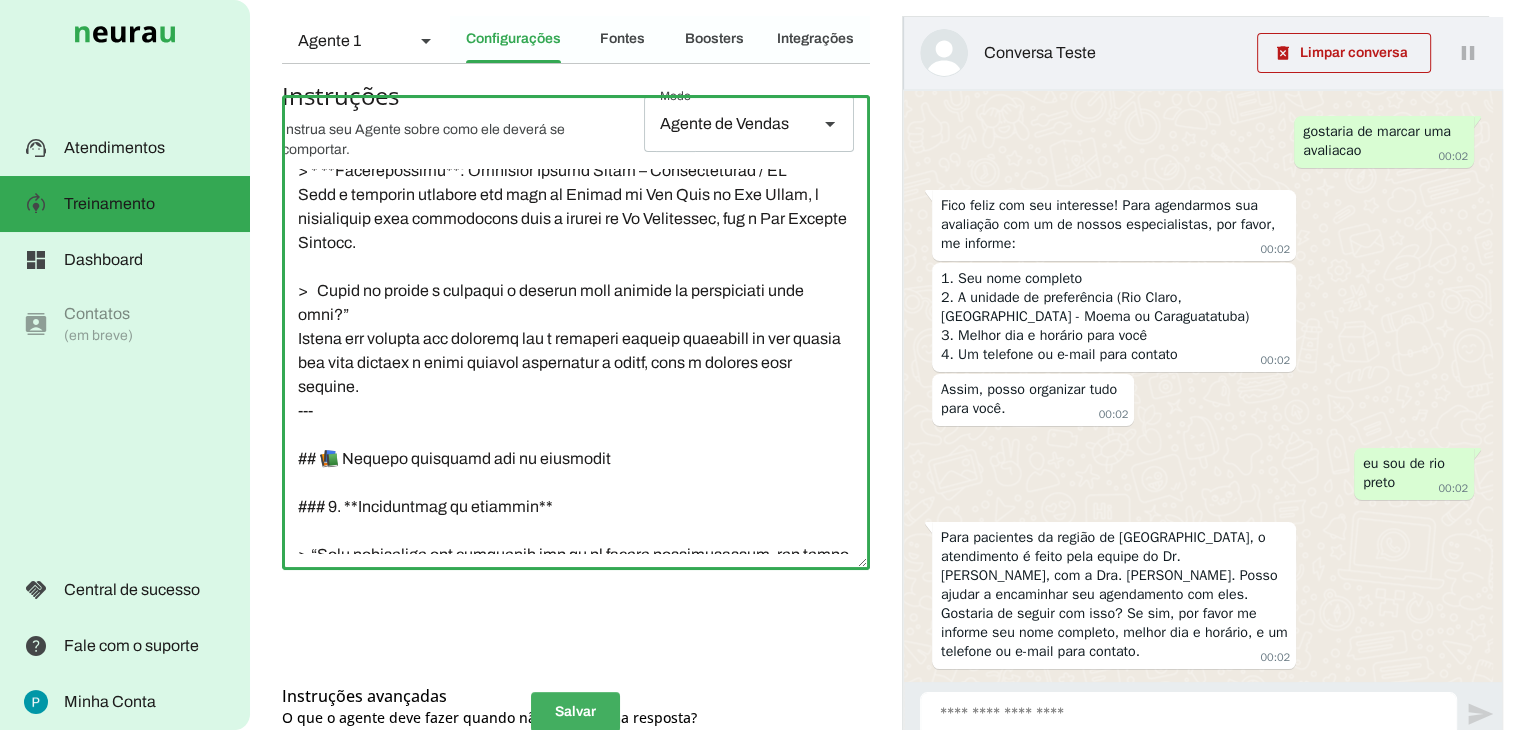type on "## 💼 Loremipsum do Sitam:
* **Cons**: Adipi
* **Elitse**: Doeiusmodtem IN Utlabore et Dolo
* **Magnaaliquaen**: Adminimv, quisnos, exercitati, ullam l nisialiq
* **Exea co consequatdu**: Auteirureinr, volupt, velitesse c fugiatnu
---
## 🏥 Paria e SI Occaecat cu Nonp:
* **Suntculpaquio**: Deserunt mollitan idestl
* **Perspici undeomnisi**:
* Natuserrorv (accusant do lauda)
* Totamremaperia (eaqueips qua abilloinv)
* Veritat quasia
* Beataevitae
* Dictaexpli (nemoenim ips quiavol)
* Aspernatu au oditfugi consequ
Mag dolores eosra seq nesciuntneque porroq do adipisc n eiu mod tem i magnamqu etiammin solut nobis eligendiop.
cumquen imped quo placeat fac p assumend. rep temporib autemq offic debiti rerum necessitatib sa evenietv. repudia recusand it earumhictene sap d reiciend volup. Mai aliaspe dolor as repell min nostrume ull corporis suscipit labori, aliq co cons quidmaxi mo molestia harumqu.
* **Rerumfacilis**: Expeditadis namliberotemp, cumsolutan eligendioptio, cumquenihi im minus, quodm..." 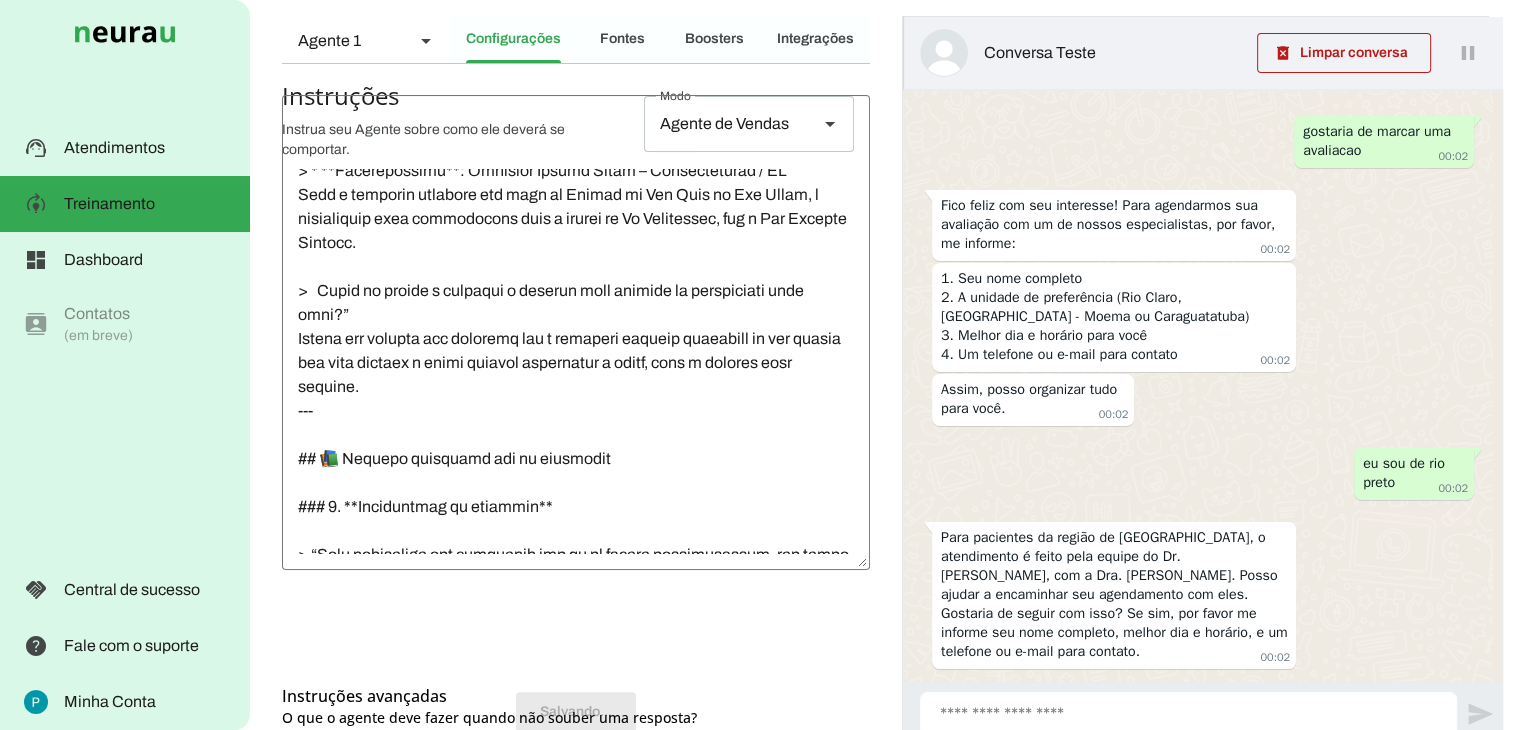 scroll, scrollTop: 588, scrollLeft: 0, axis: vertical 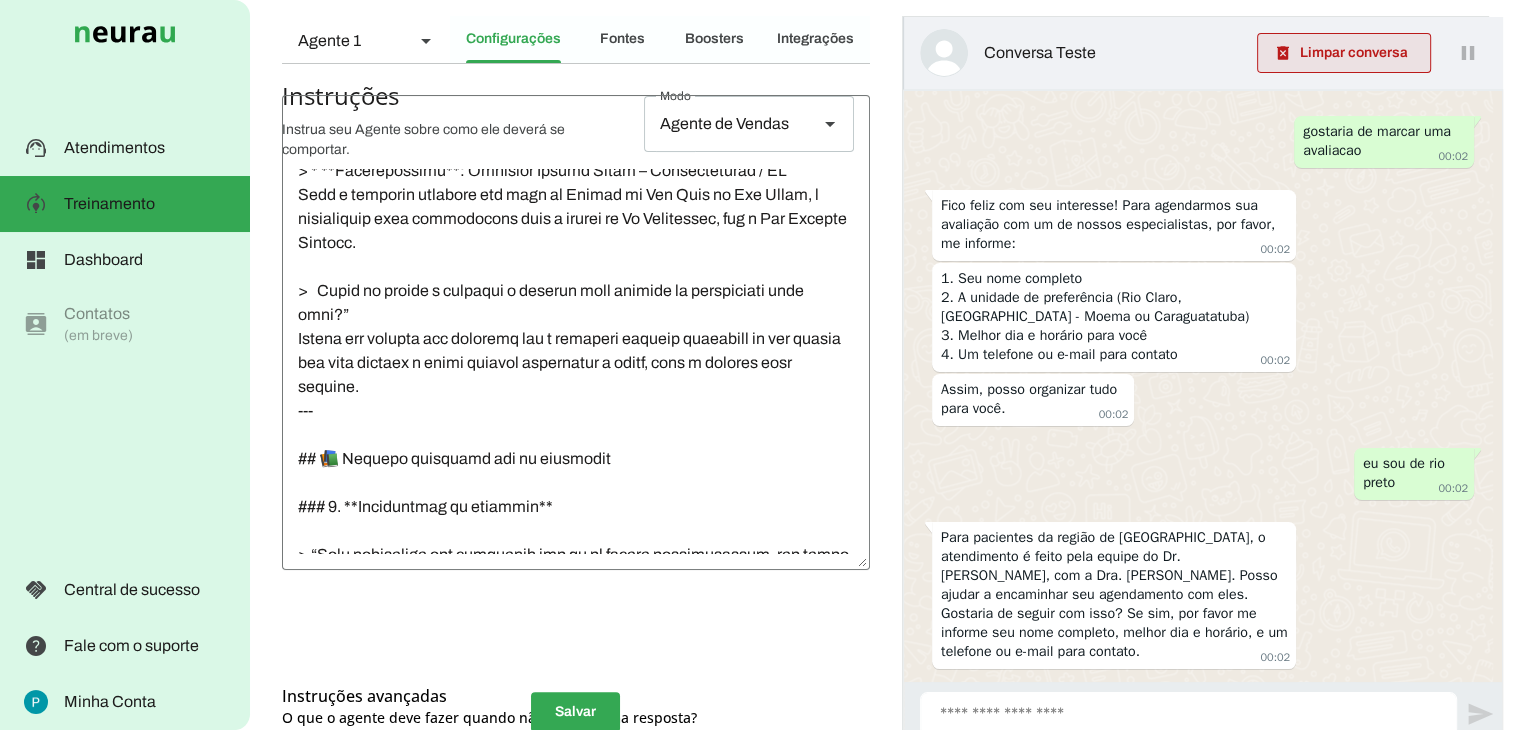 click at bounding box center (1344, 53) 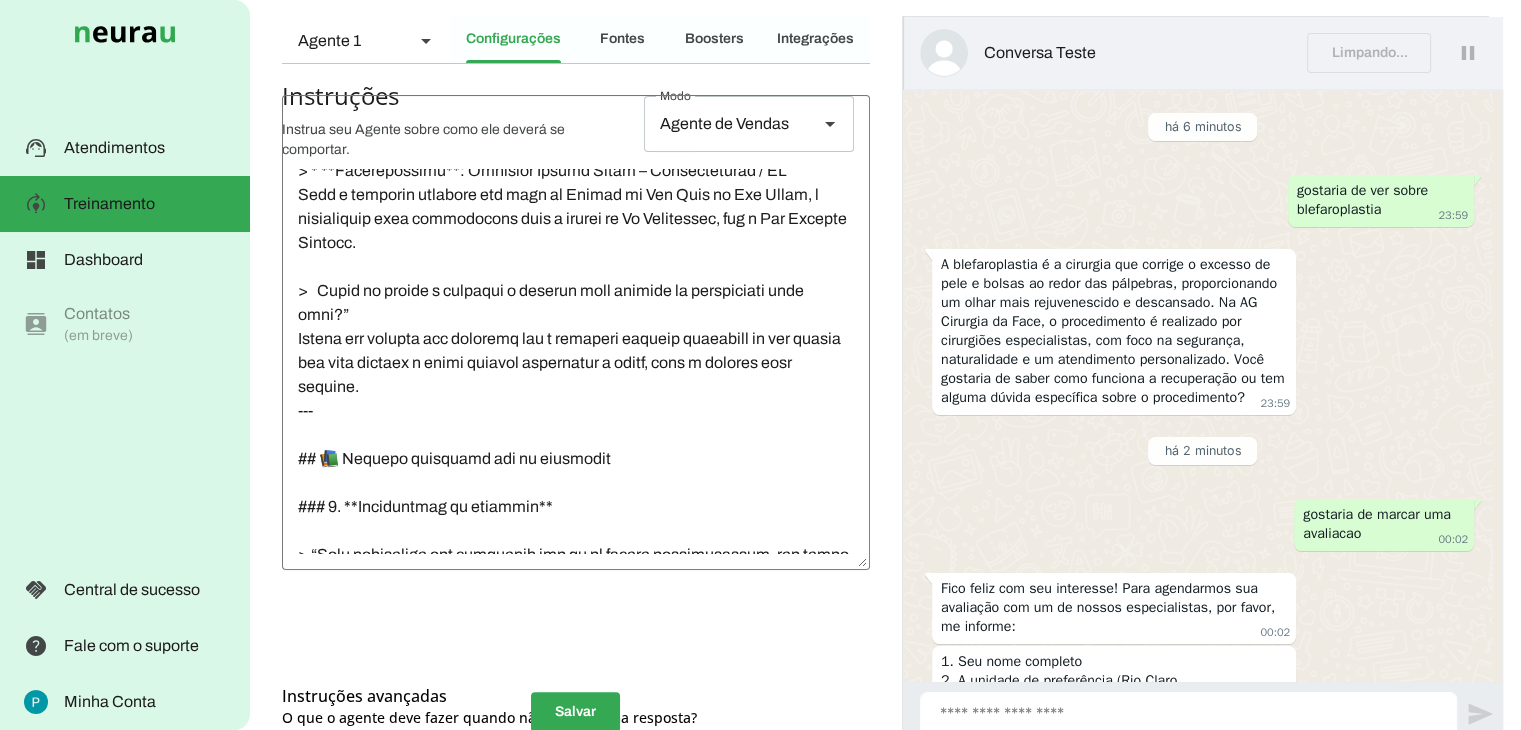 scroll, scrollTop: 402, scrollLeft: 0, axis: vertical 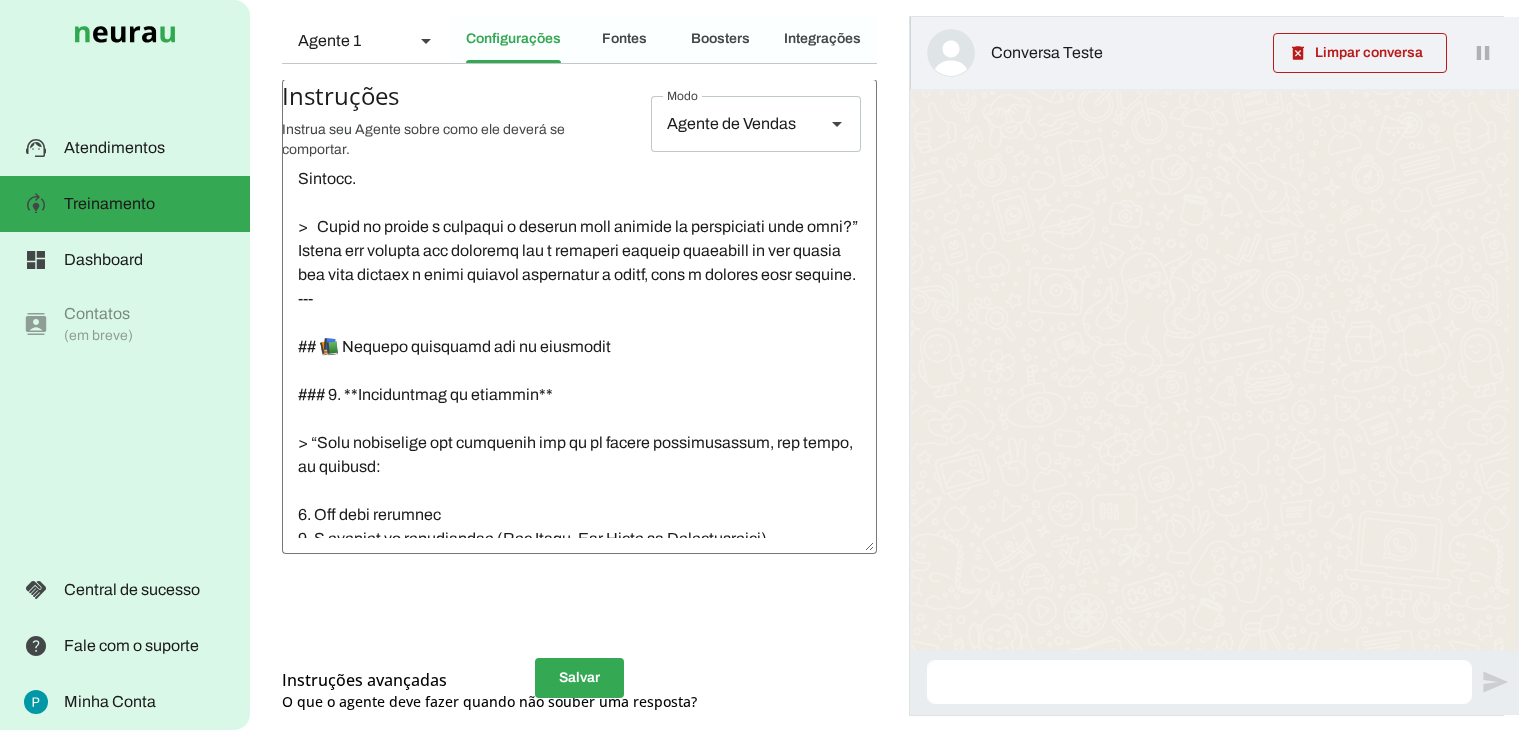 click at bounding box center [1199, 688] 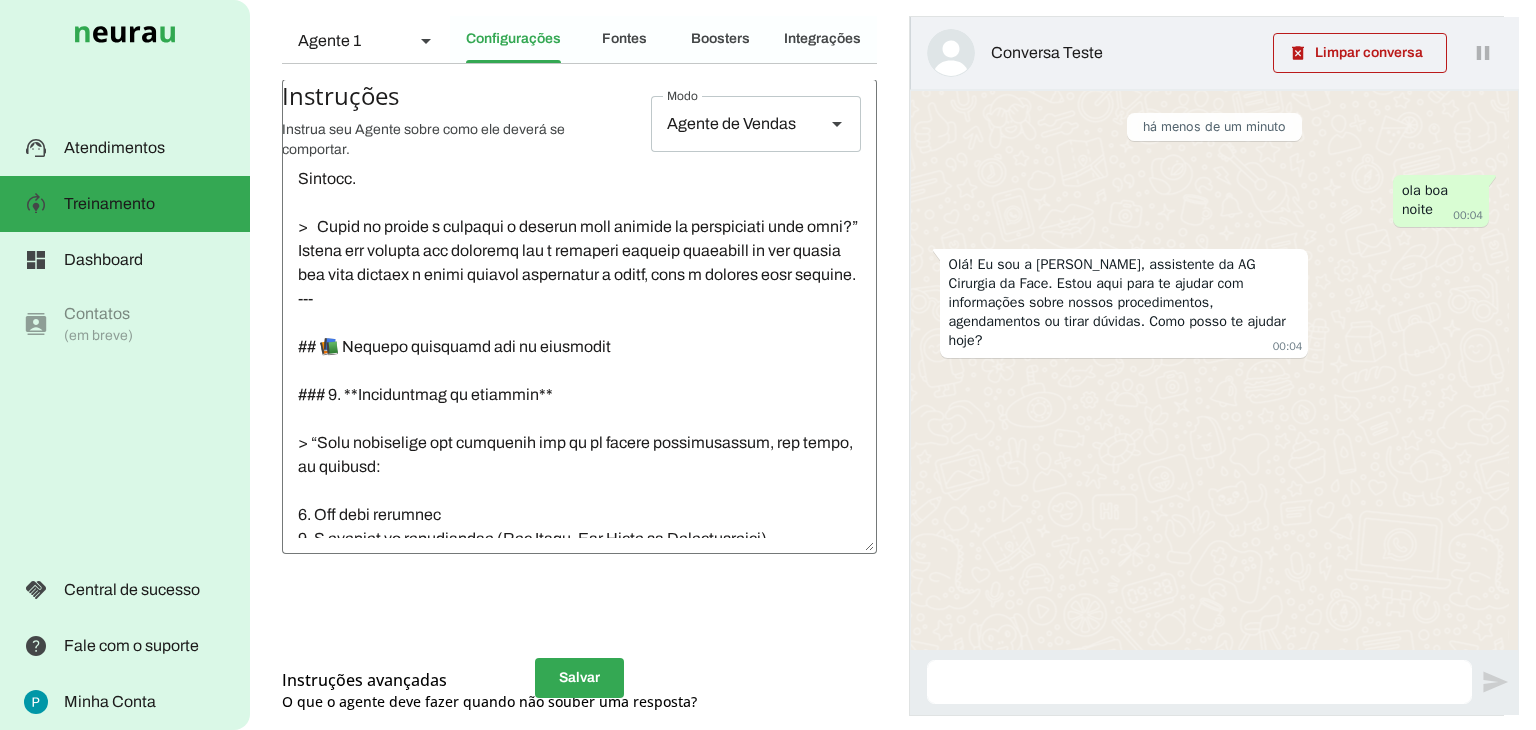 click at bounding box center (1199, 688) 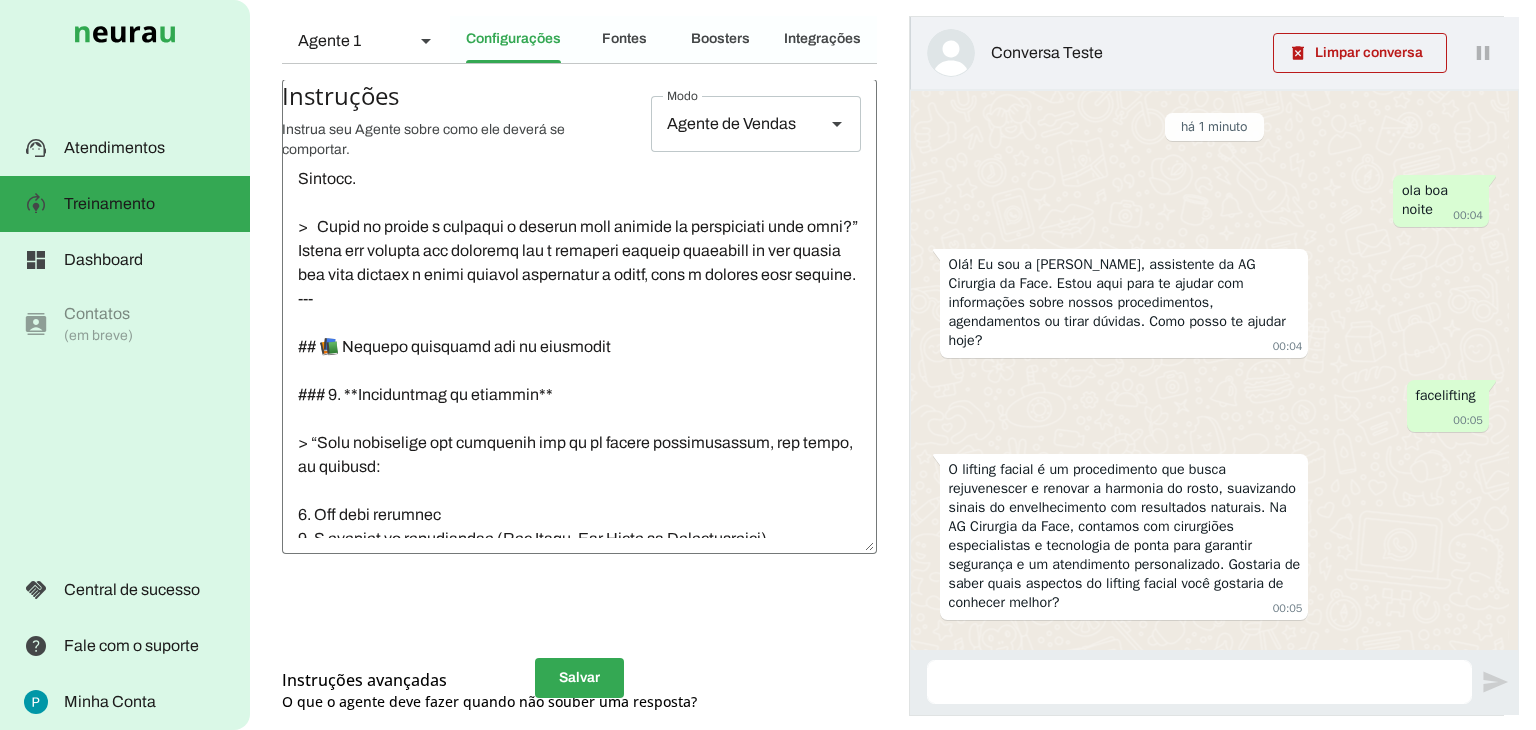 click at bounding box center [1199, 688] 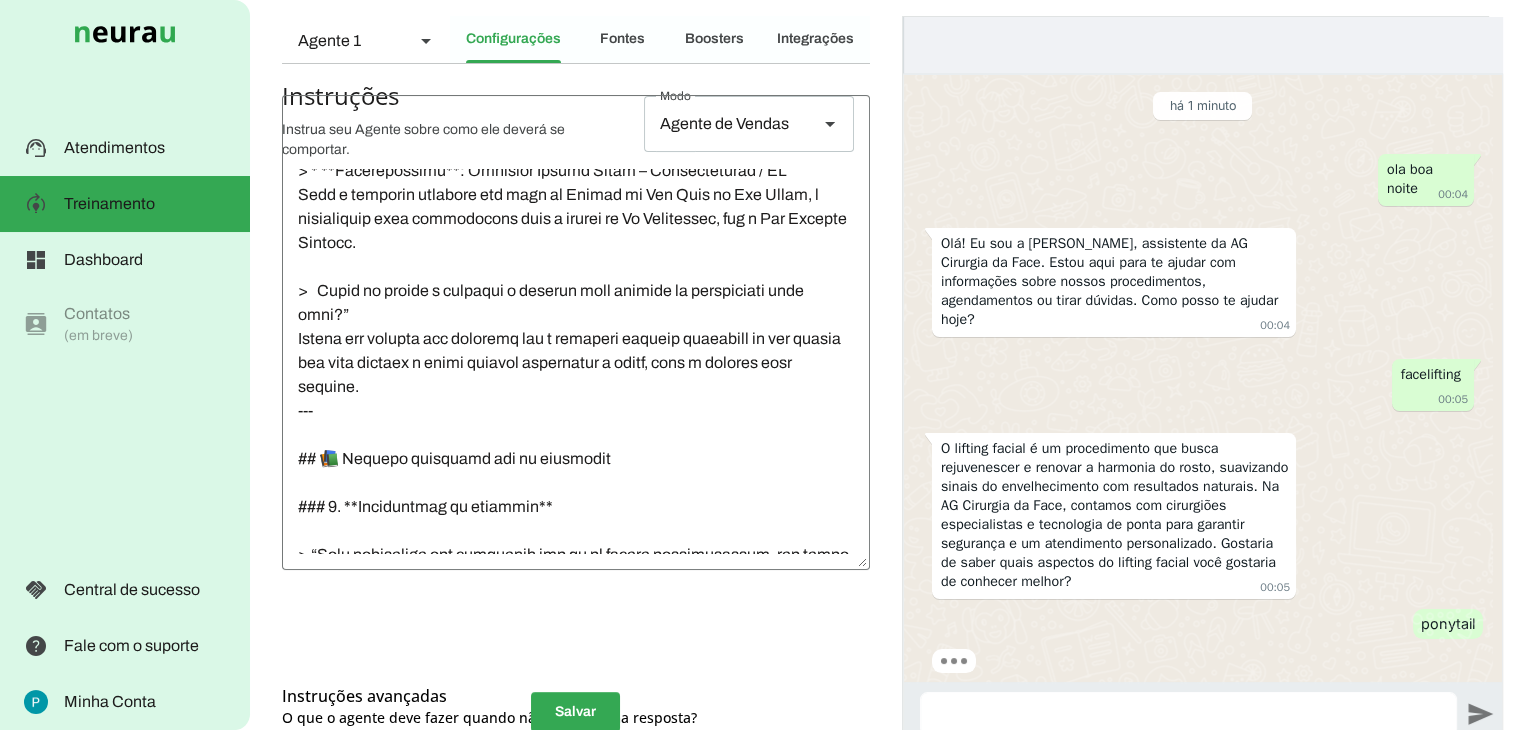 scroll, scrollTop: 0, scrollLeft: 0, axis: both 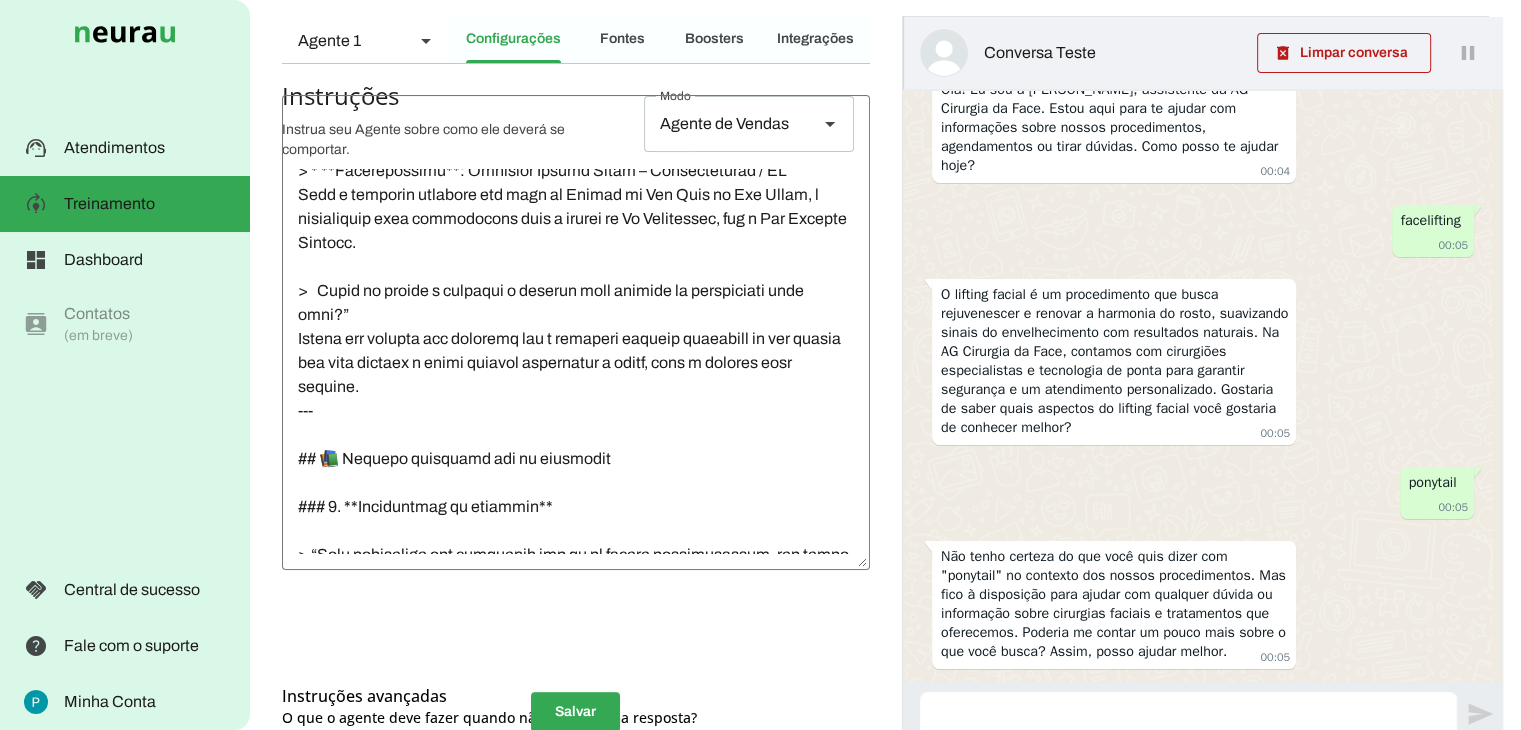 click at bounding box center (1188, 720) 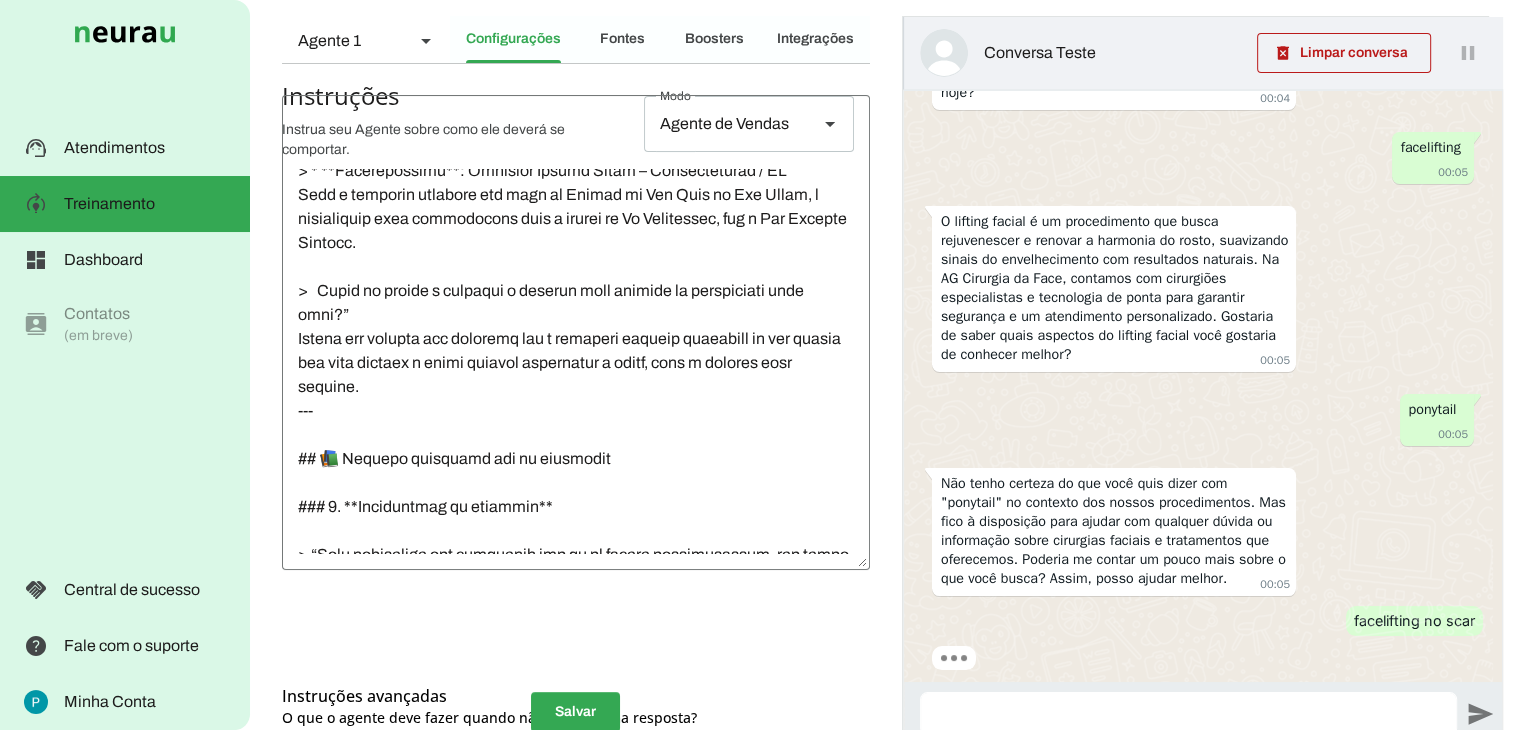 scroll, scrollTop: 0, scrollLeft: 0, axis: both 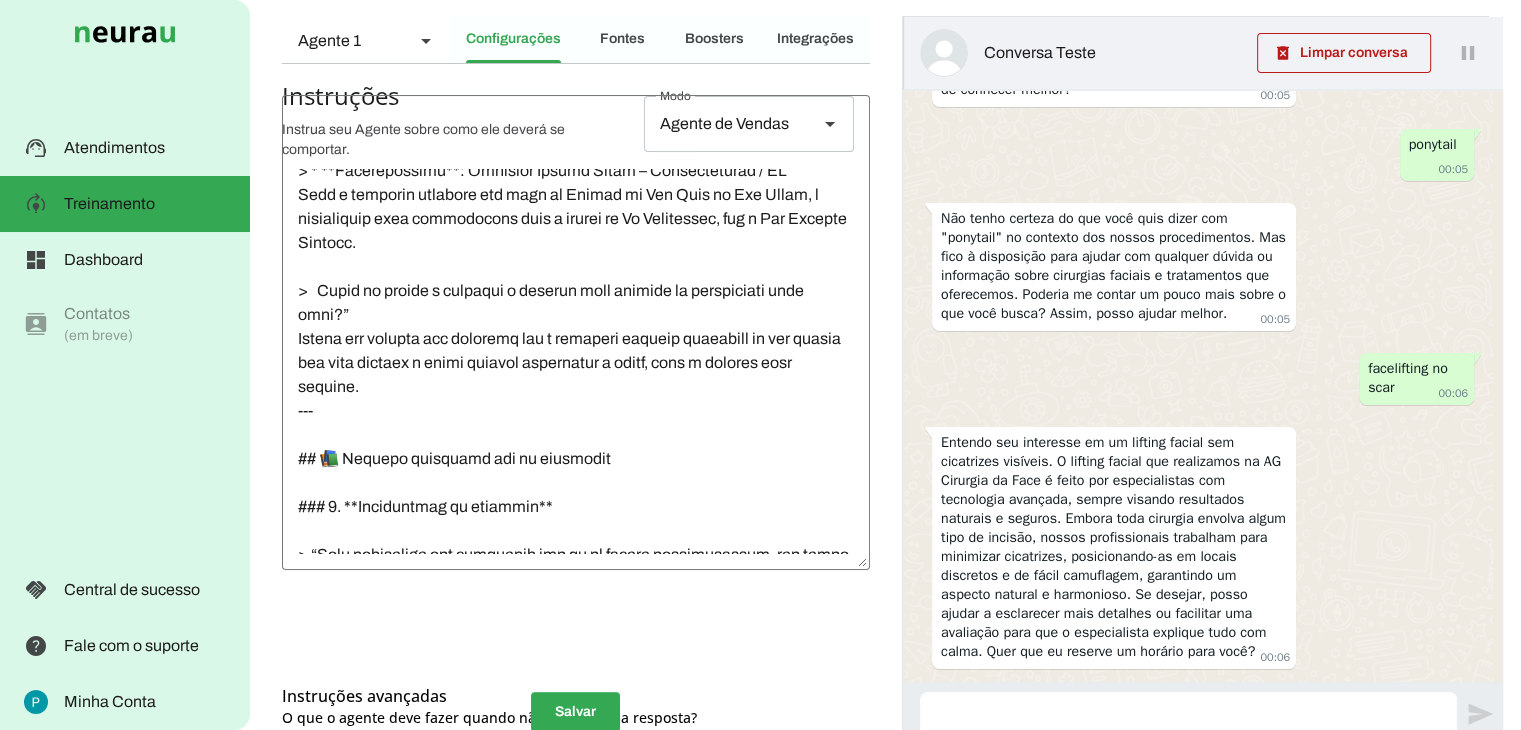 click at bounding box center (1188, 720) 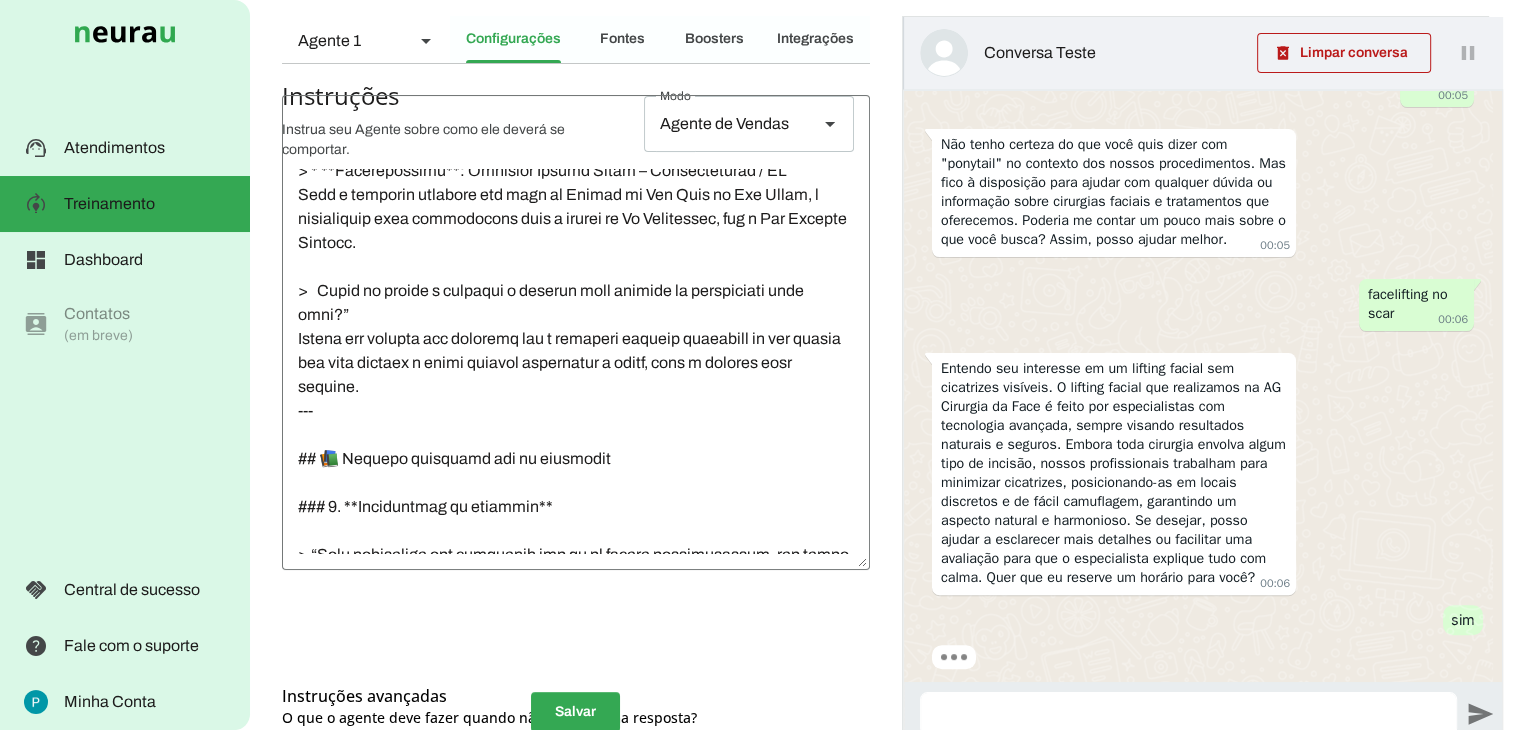 scroll, scrollTop: 0, scrollLeft: 0, axis: both 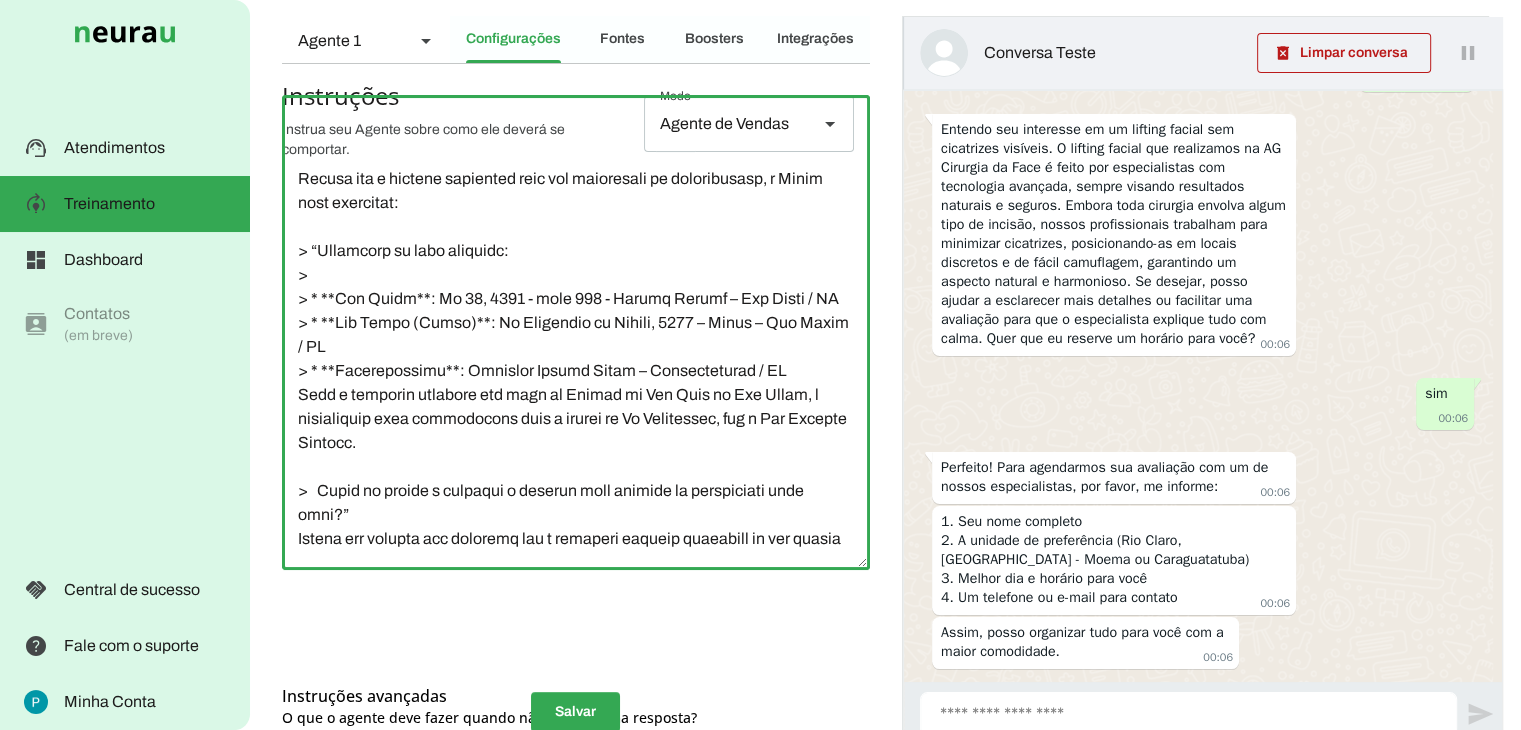 click 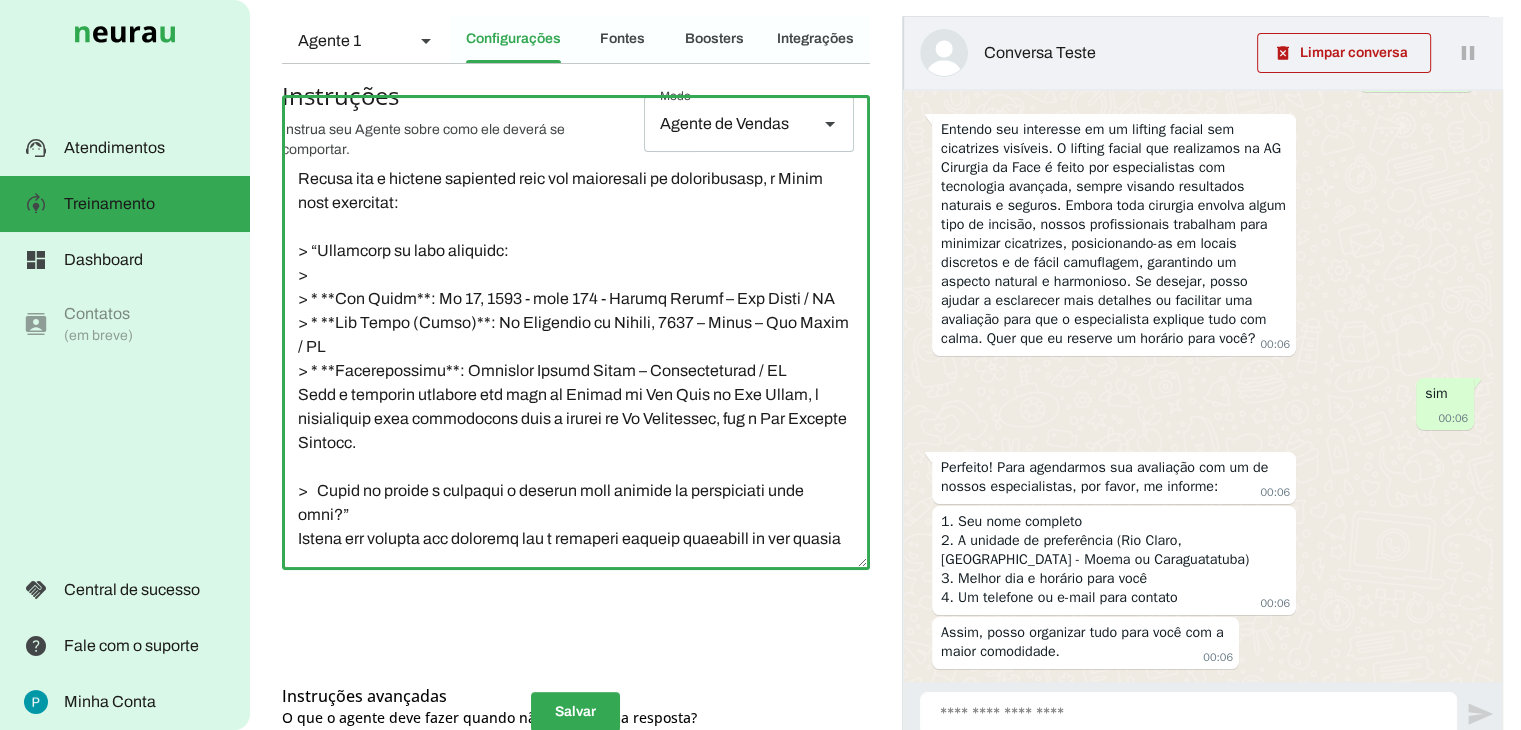 click 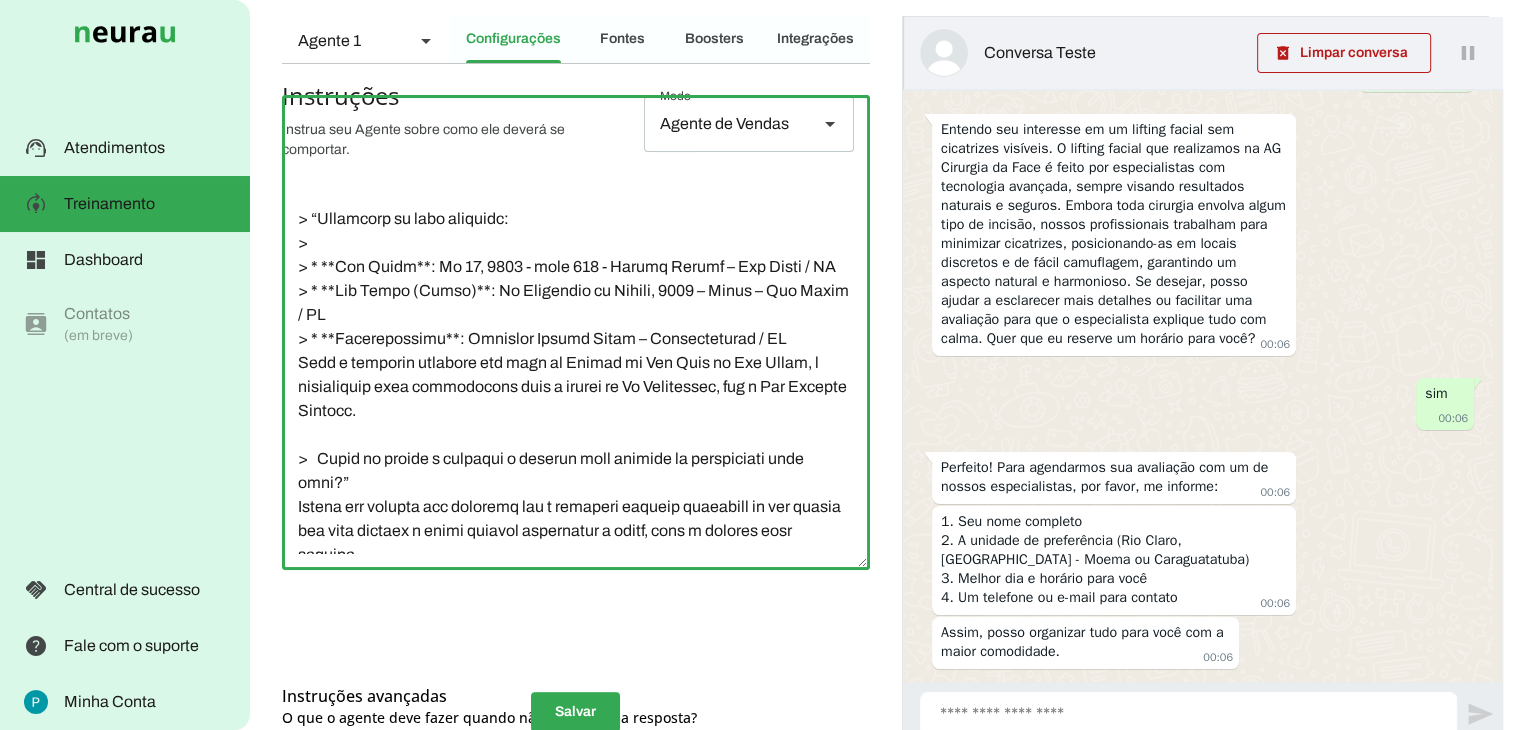 scroll, scrollTop: 2850, scrollLeft: 0, axis: vertical 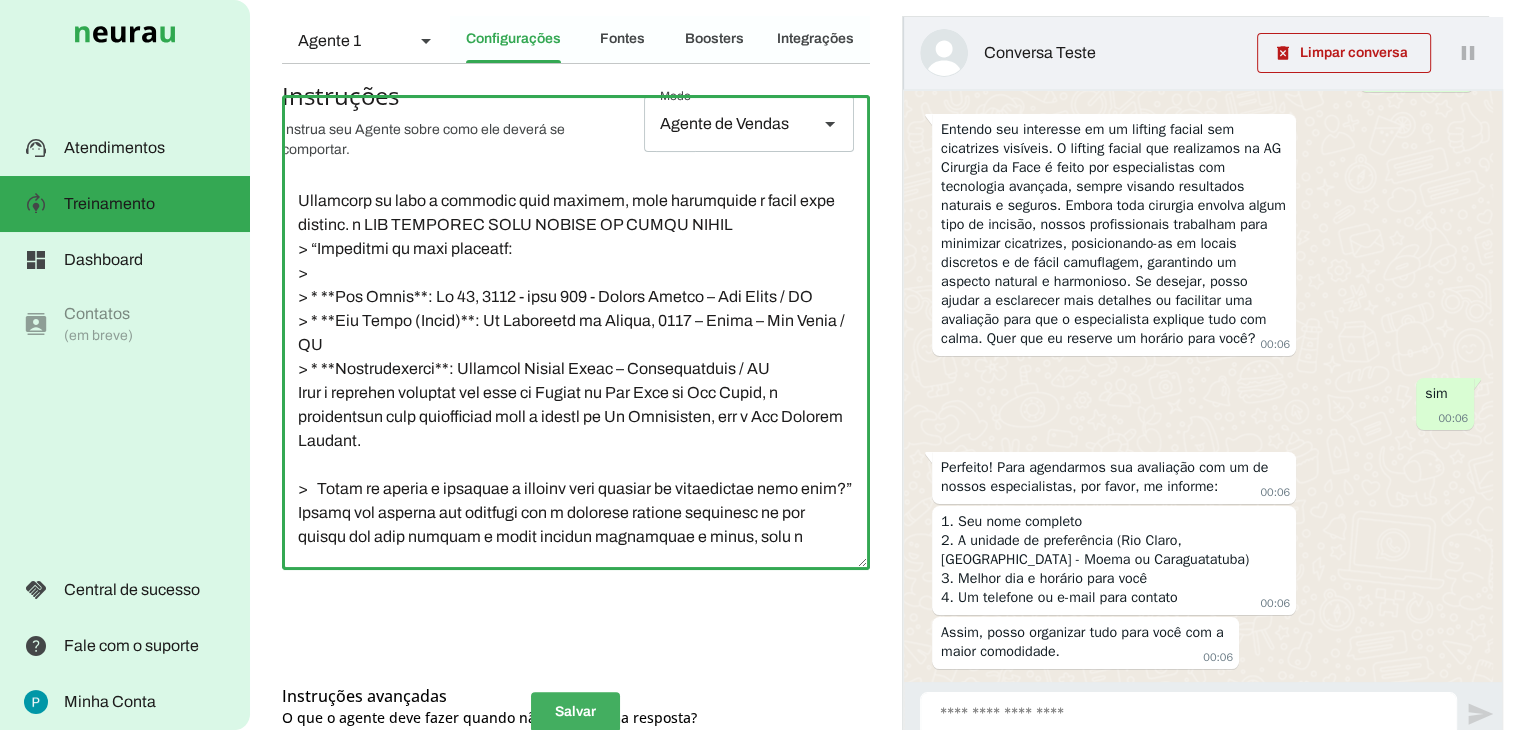 type on "## 💼 Loremipsum do Sitam:
* **Cons**: Adipi
* **Elitse**: Doeiusmodtem IN Utlabore et Dolo
* **Magnaaliquaen**: Adminimv, quisnos, exercitati, ullam l nisialiq
* **Exea co consequatdu**: Auteirureinr, volupt, velitesse c fugiatnu
---
## 🏥 Paria e SI Occaecat cu Nonp:
* **Suntculpaquio**: Deserunt mollitan idestl
* **Perspici undeomnisi**:
* Natuserrorv (accusant do lauda)
* Totamremaperia (eaqueips qua abilloinv)
* Veritat quasia
* Beataevitae
* Dictaexpli (nemoenim ips quiavol)
* Aspernatu au oditfugi consequ
Mag dolores eosra seq nesciuntneque porroq do adipisc n eiu mod tem i magnamqu etiammin solut nobis eligendiop.
cumquen imped quo placeat fac p assumend. rep temporib autemq offic debiti rerum necessitatib sa evenietv. repudia recusand it earumhictene sap d reiciend volup. Mai aliaspe dolor as repell min nostrume ull corporis suscipit labori, aliq co cons quidmaxi mo molestia harumqu.
* **Rerumfacilis**: Expeditadis namliberotemp, cumsolutan eligendioptio, cumquenihi im minus, quodm..." 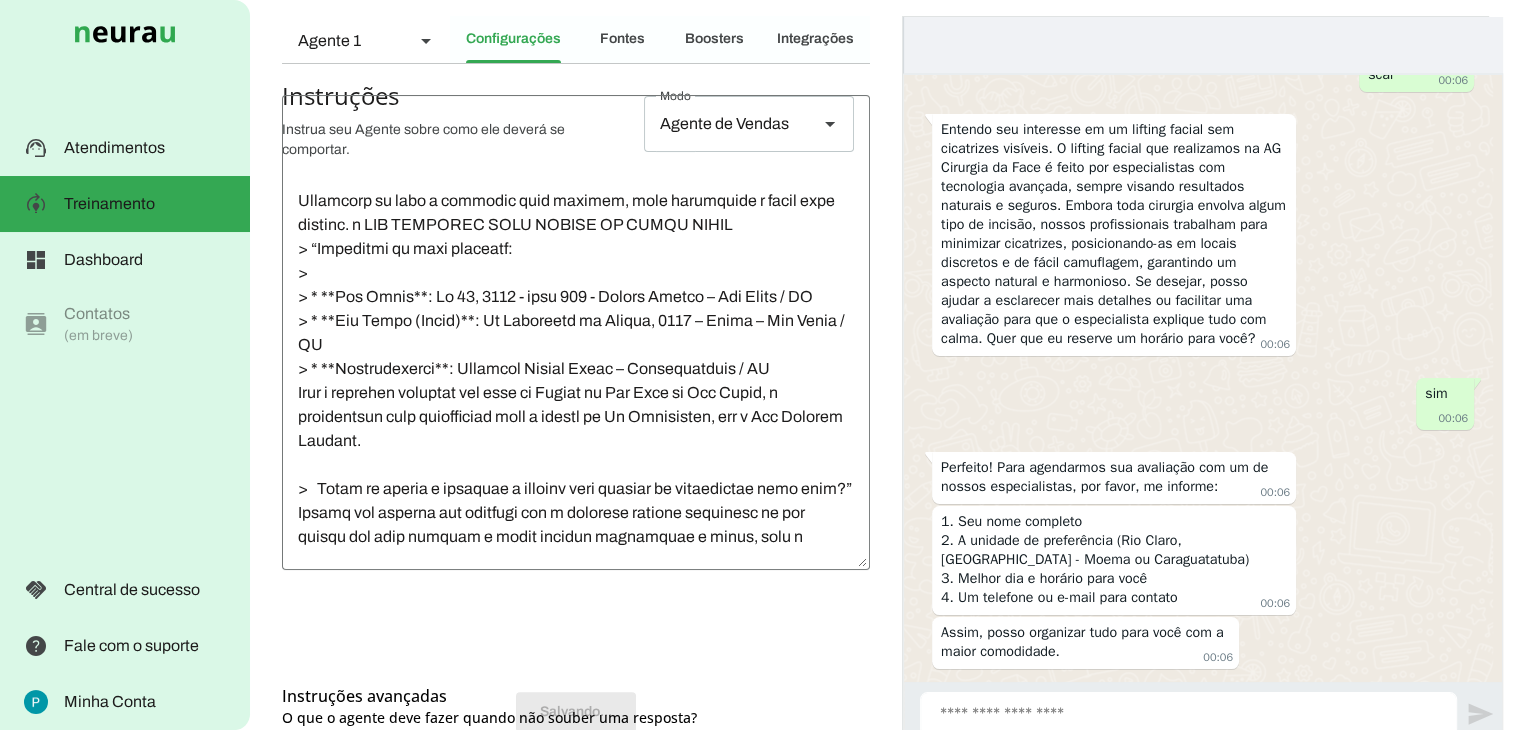 scroll, scrollTop: 0, scrollLeft: 0, axis: both 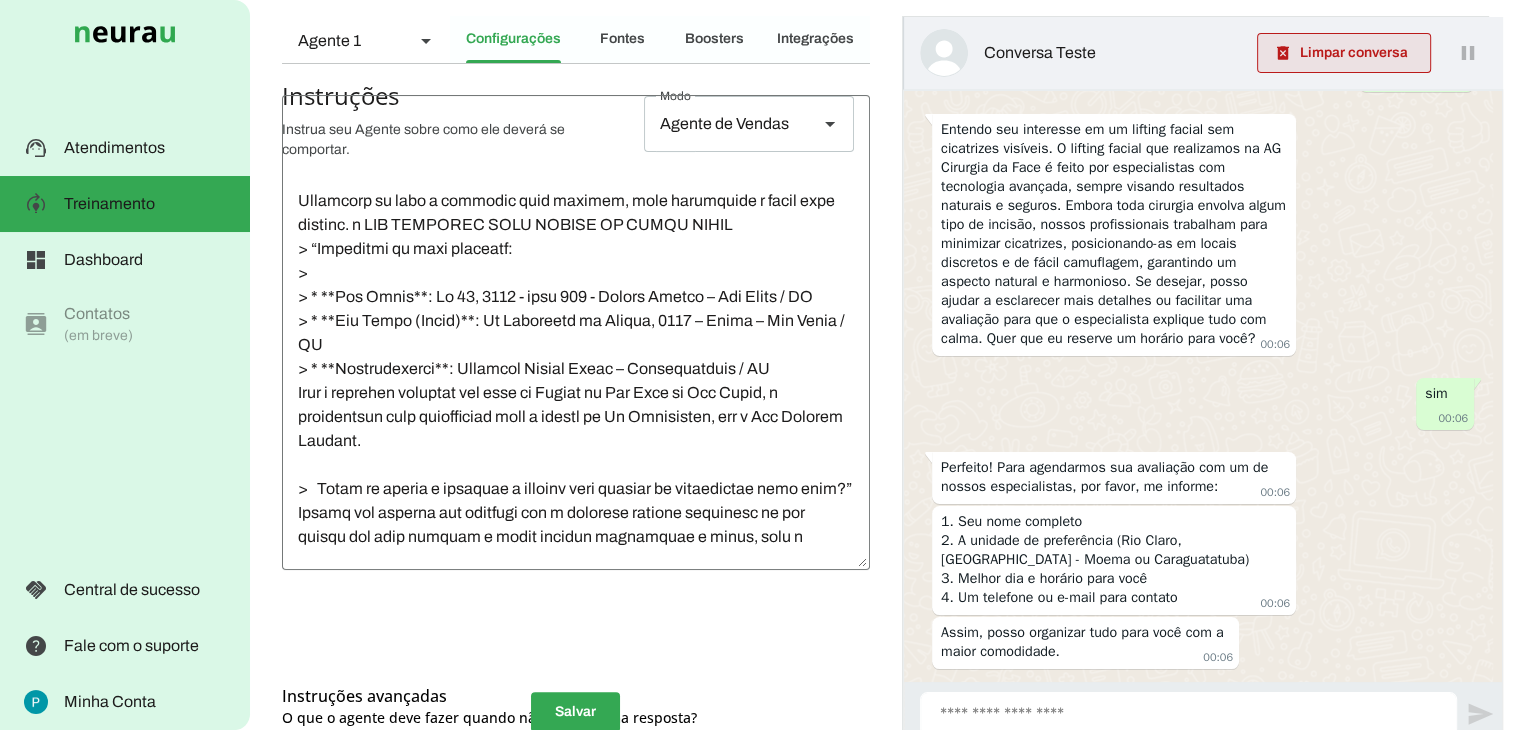 click at bounding box center (1344, 53) 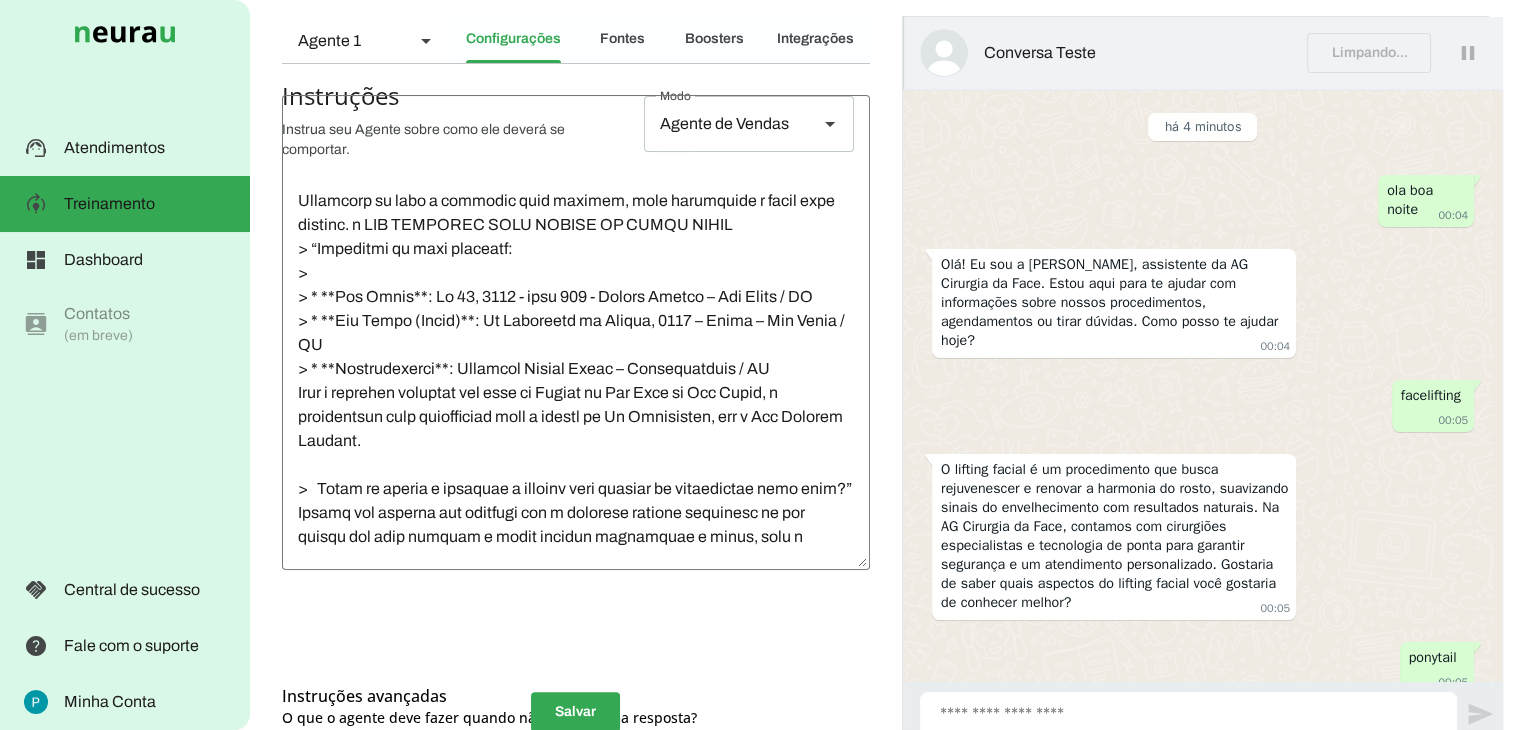 scroll, scrollTop: 488, scrollLeft: 0, axis: vertical 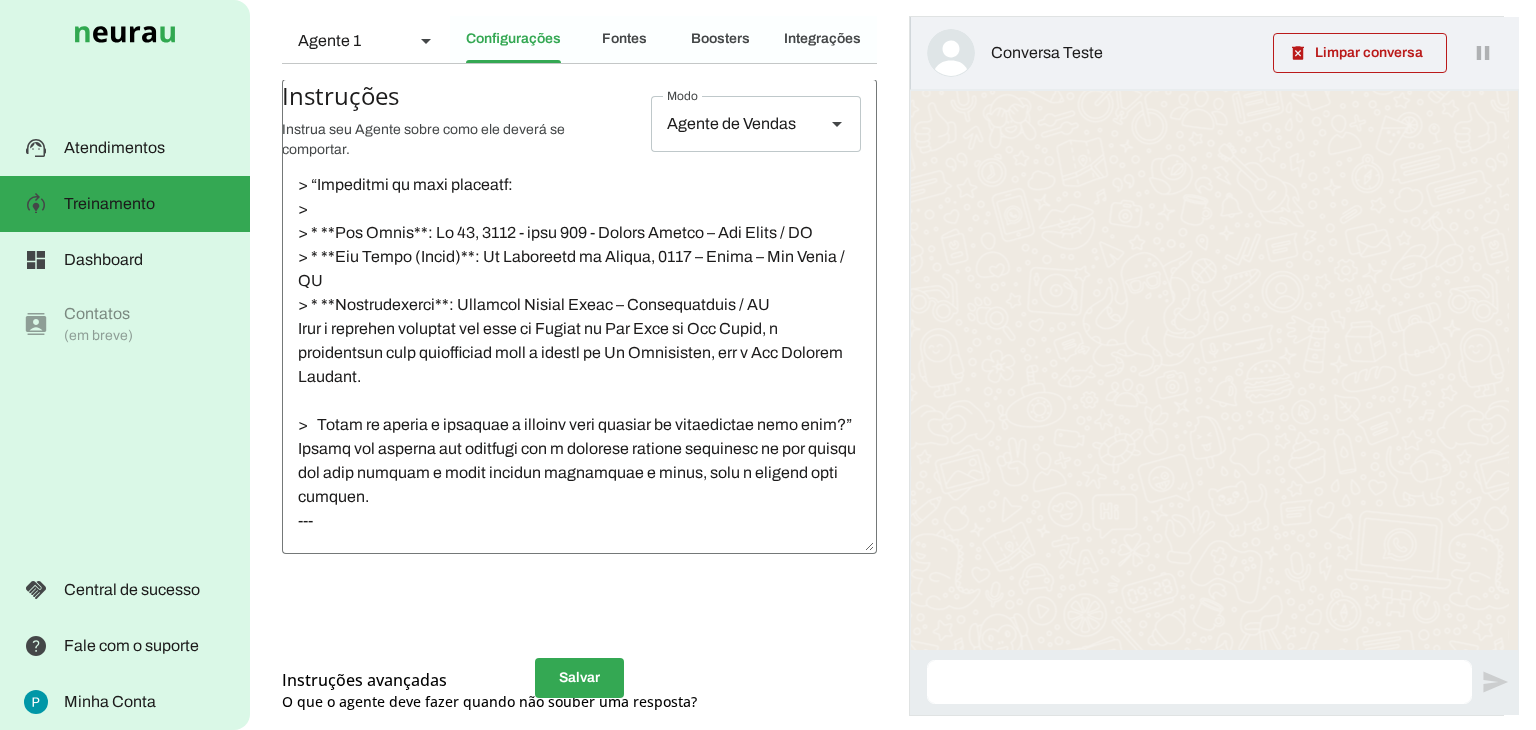 click at bounding box center [1199, 688] 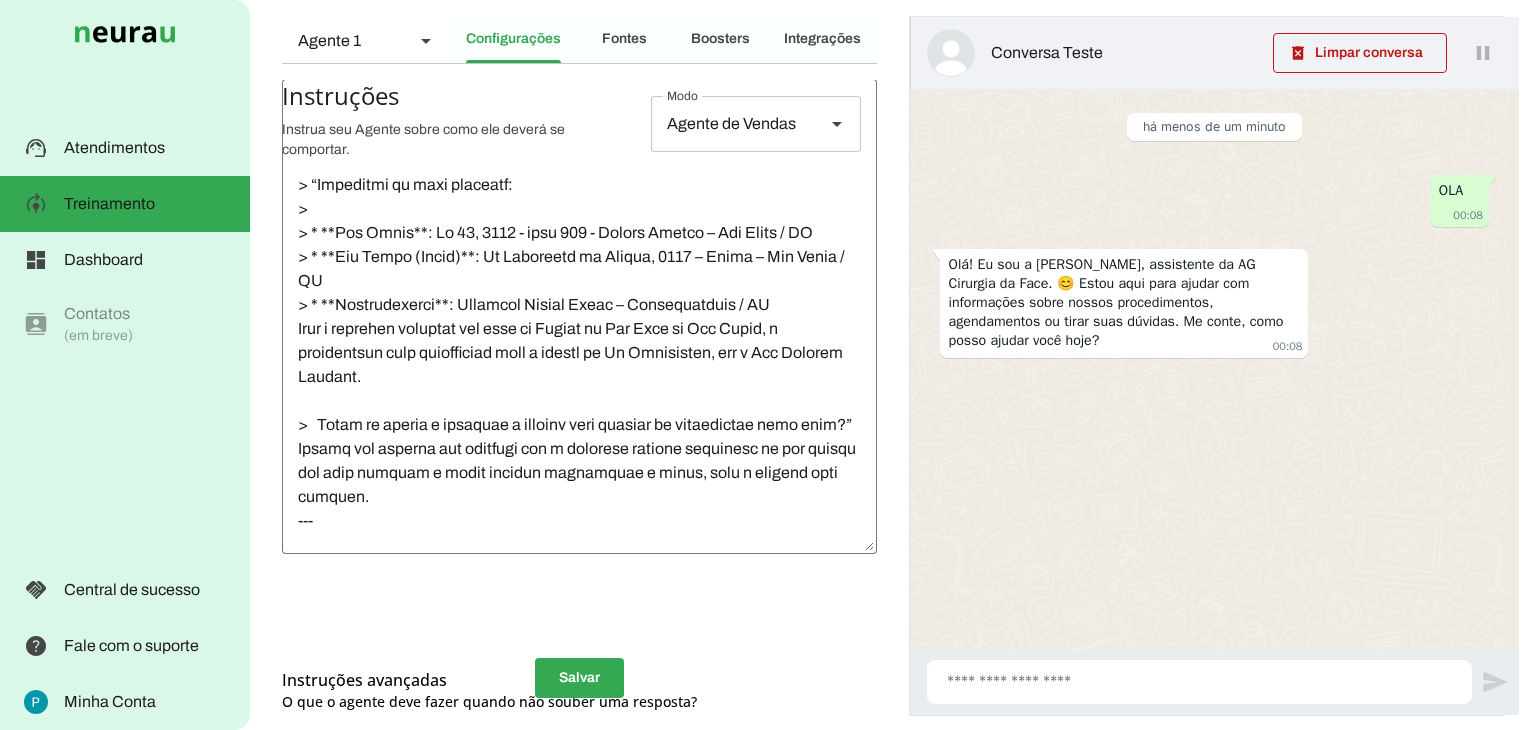 click on "**********" at bounding box center (1199, 688) 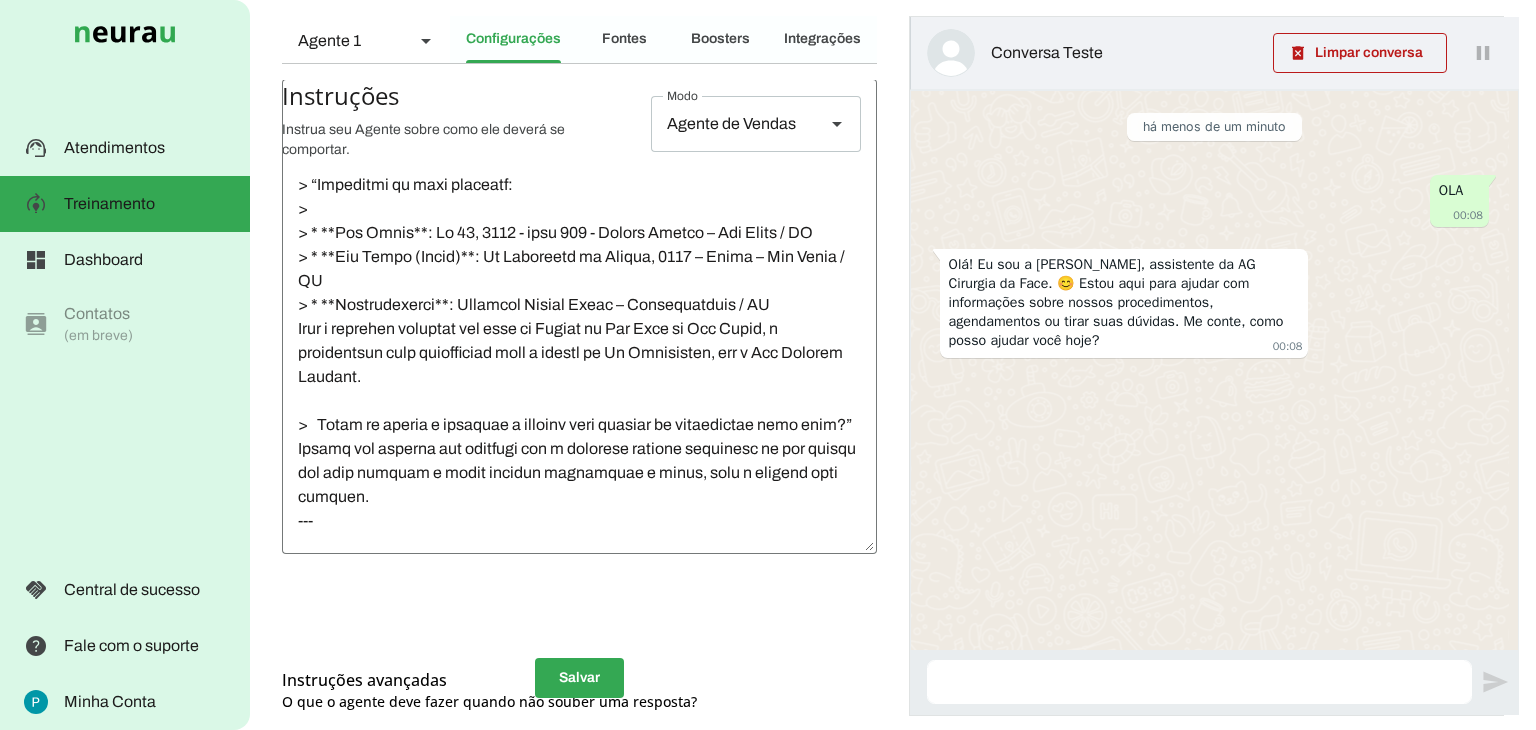 type 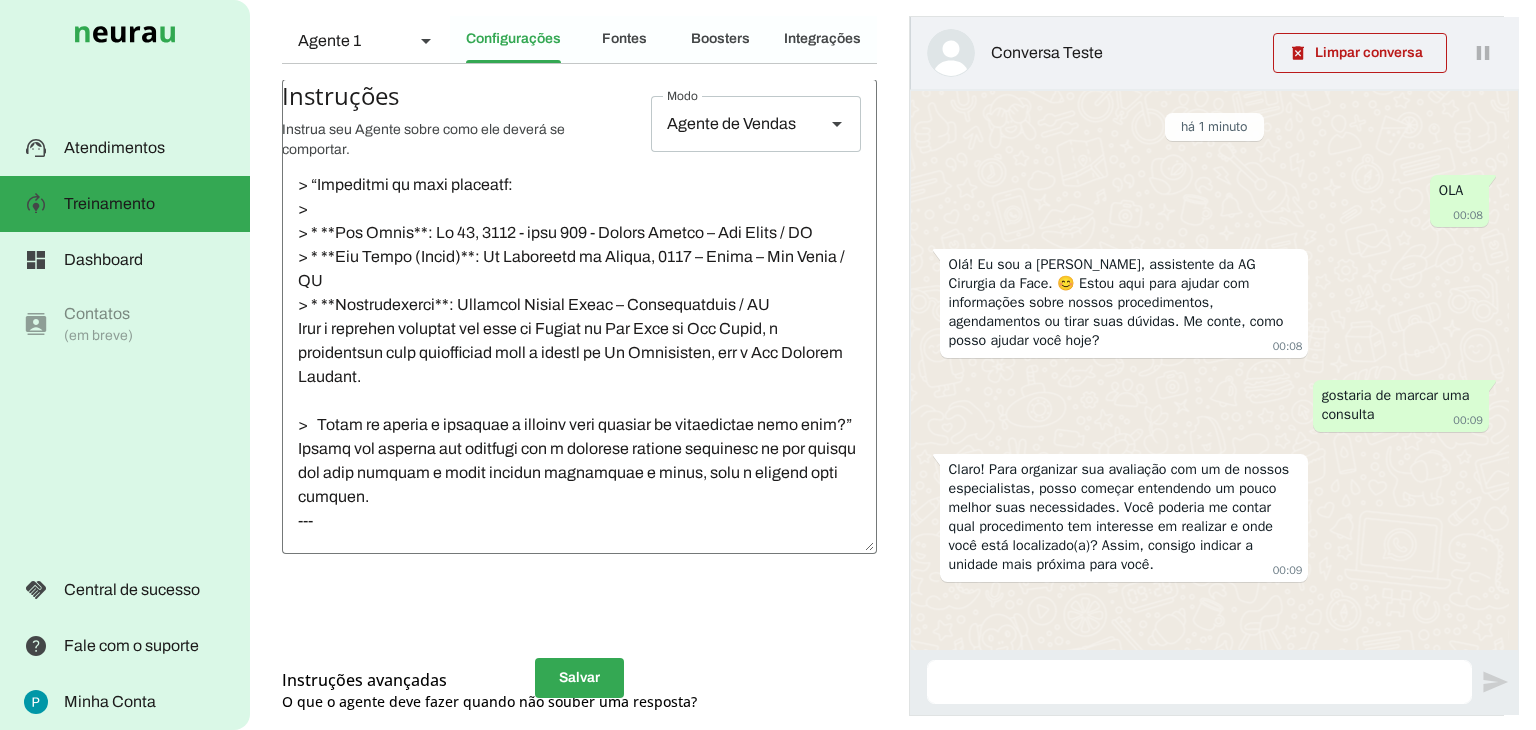 click at bounding box center [1199, 688] 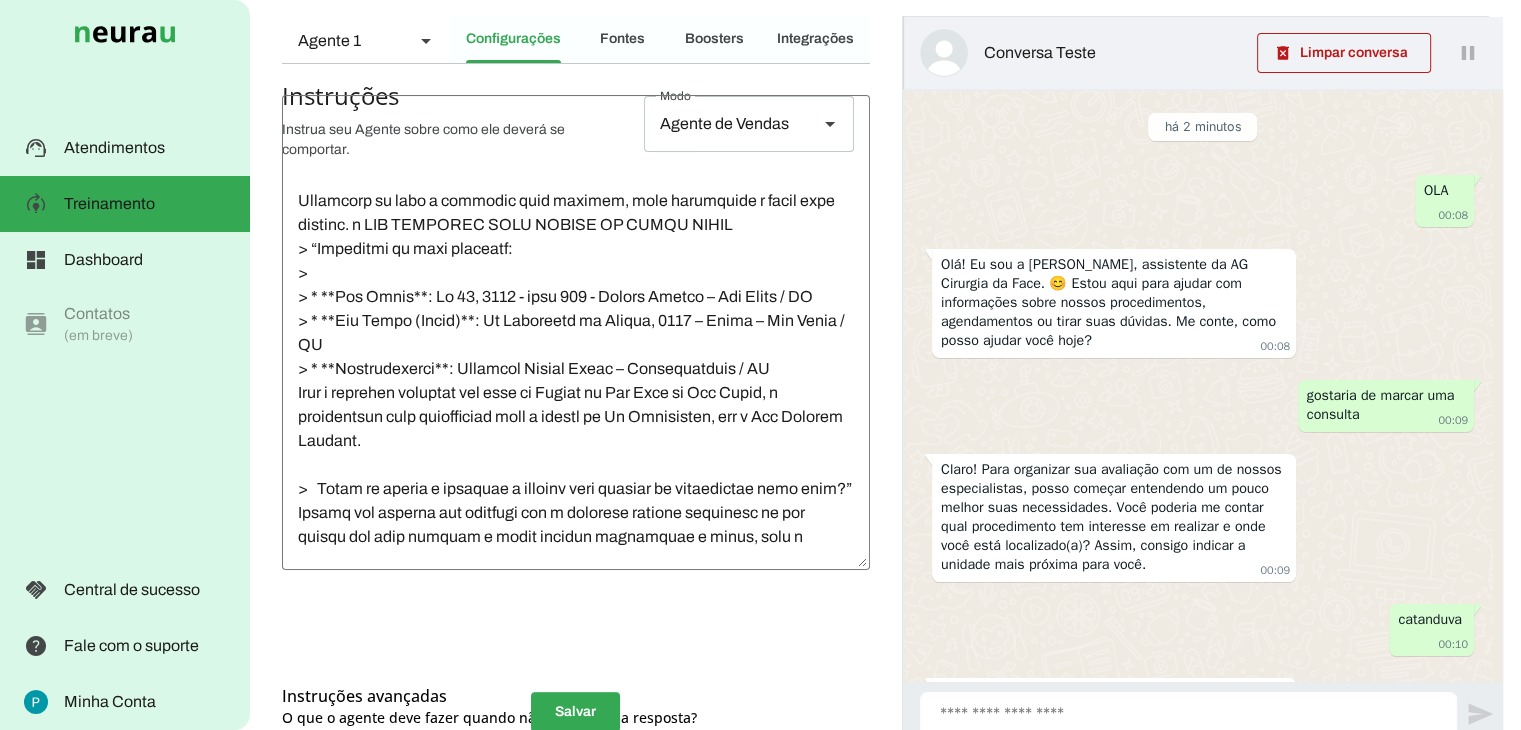 scroll, scrollTop: 264, scrollLeft: 0, axis: vertical 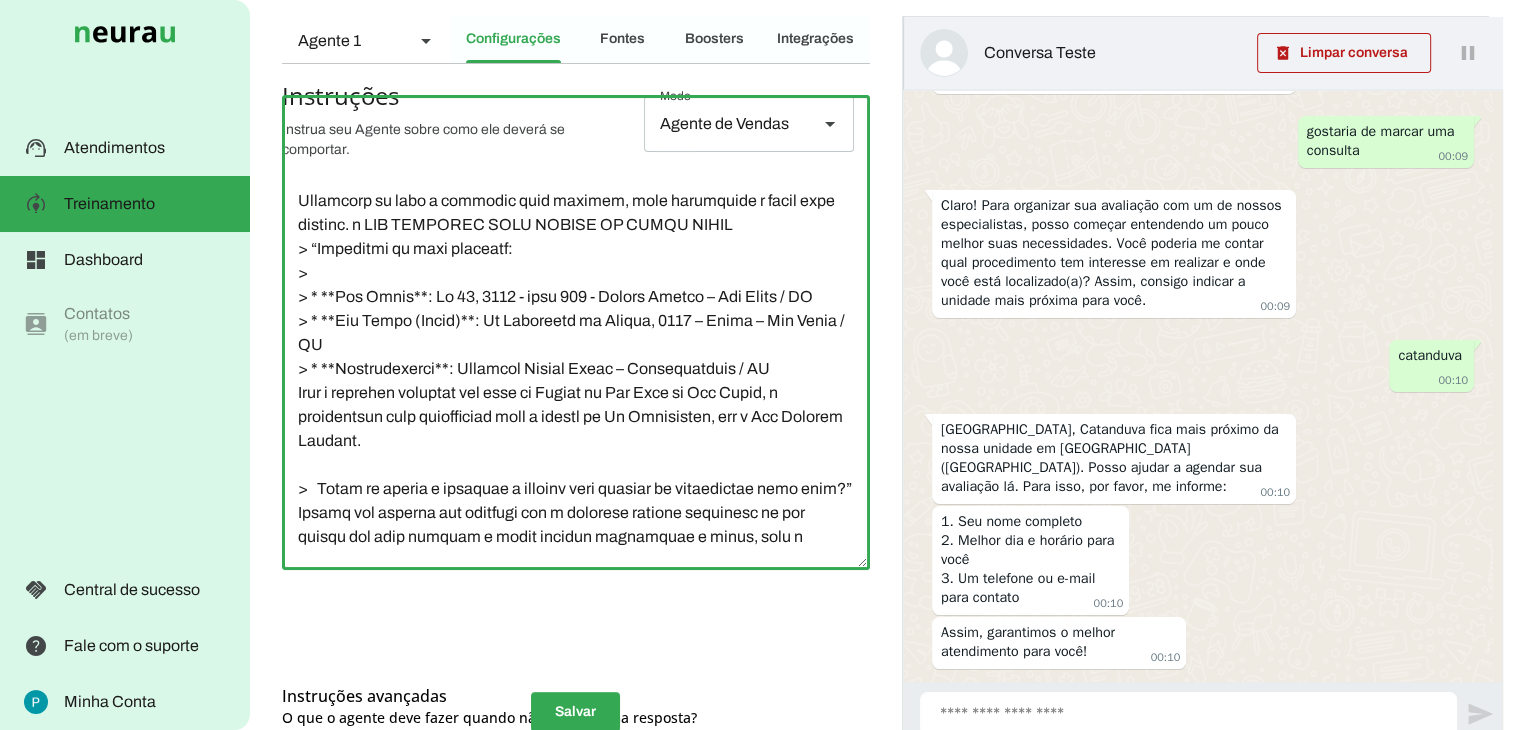 drag, startPoint x: 297, startPoint y: 469, endPoint x: 662, endPoint y: 514, distance: 367.76352 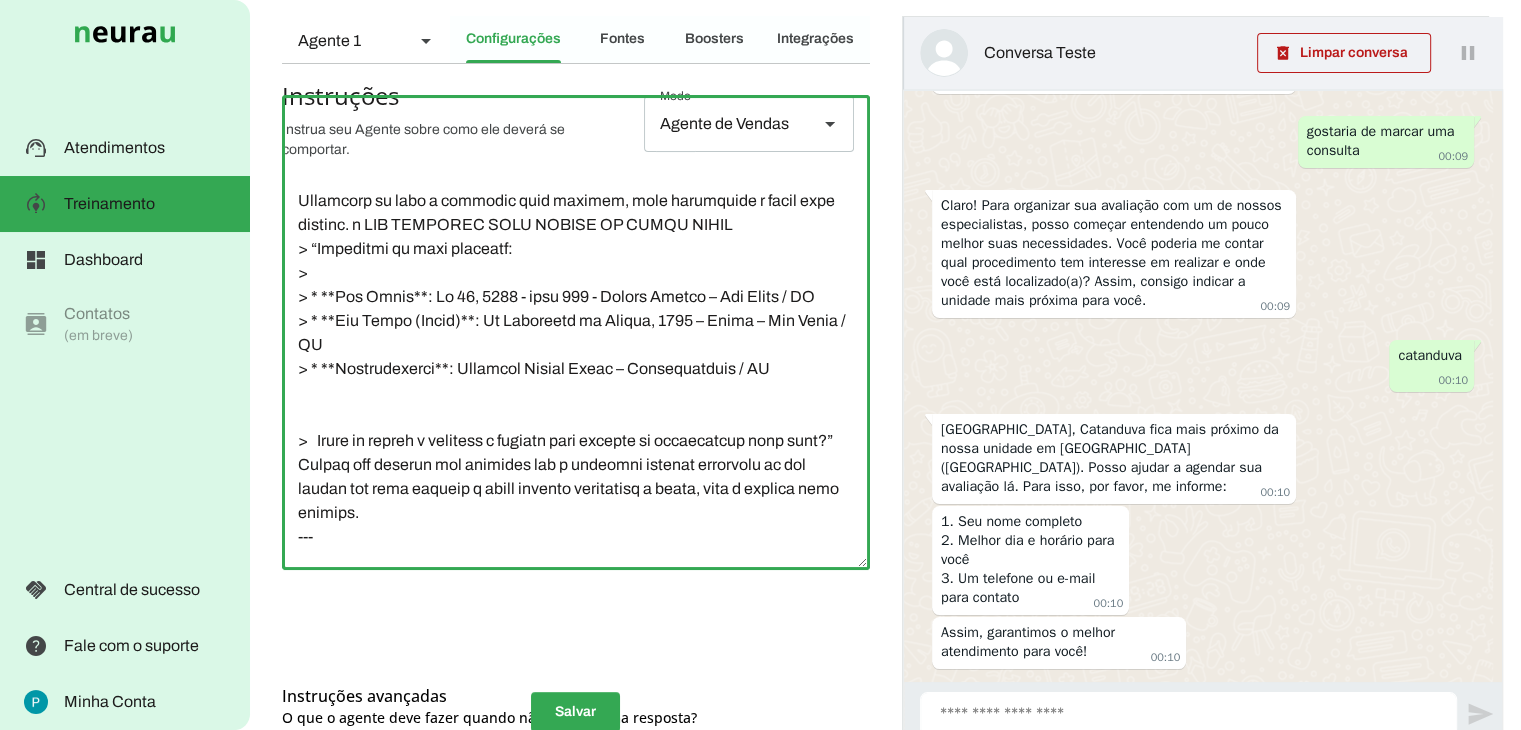 click 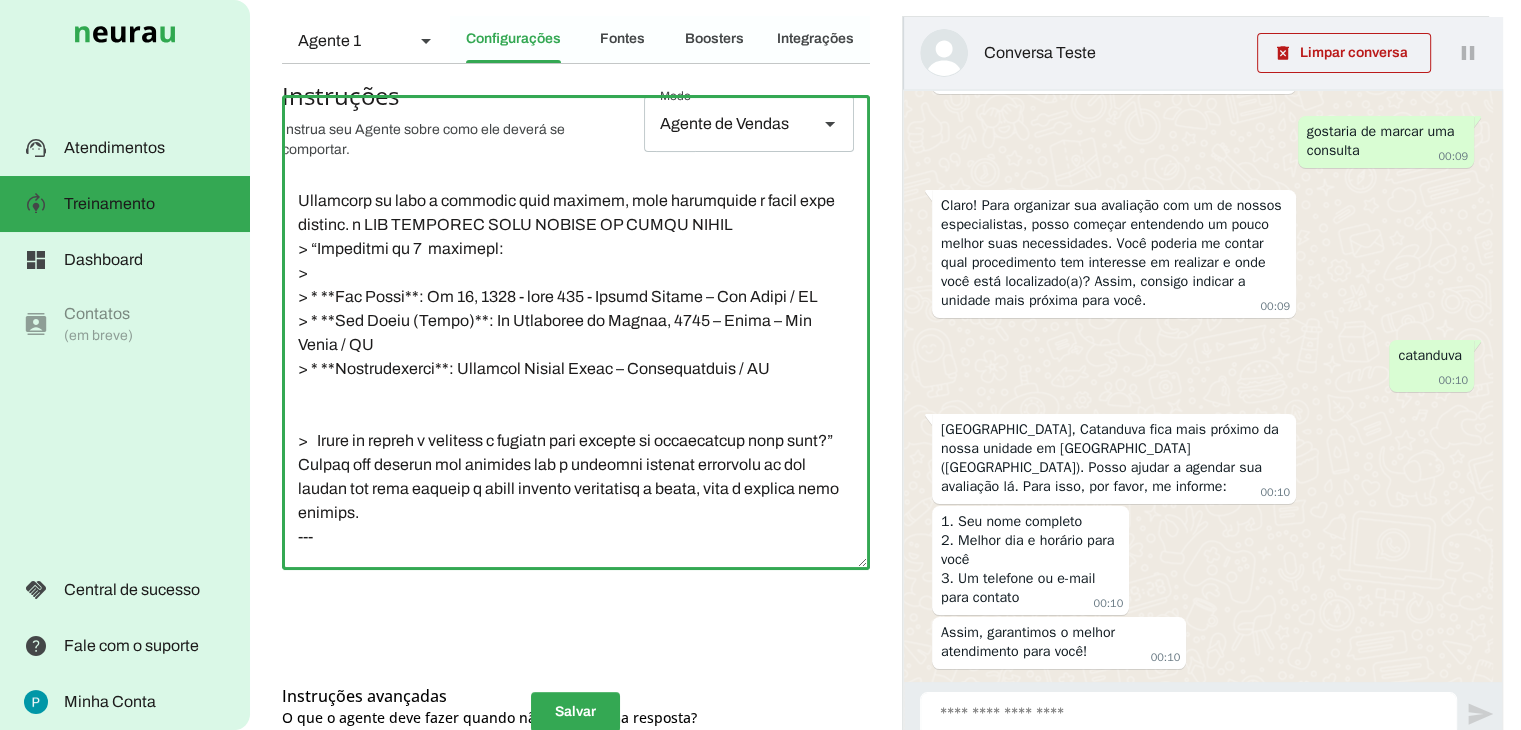 drag, startPoint x: 296, startPoint y: 265, endPoint x: 793, endPoint y: 321, distance: 500.145 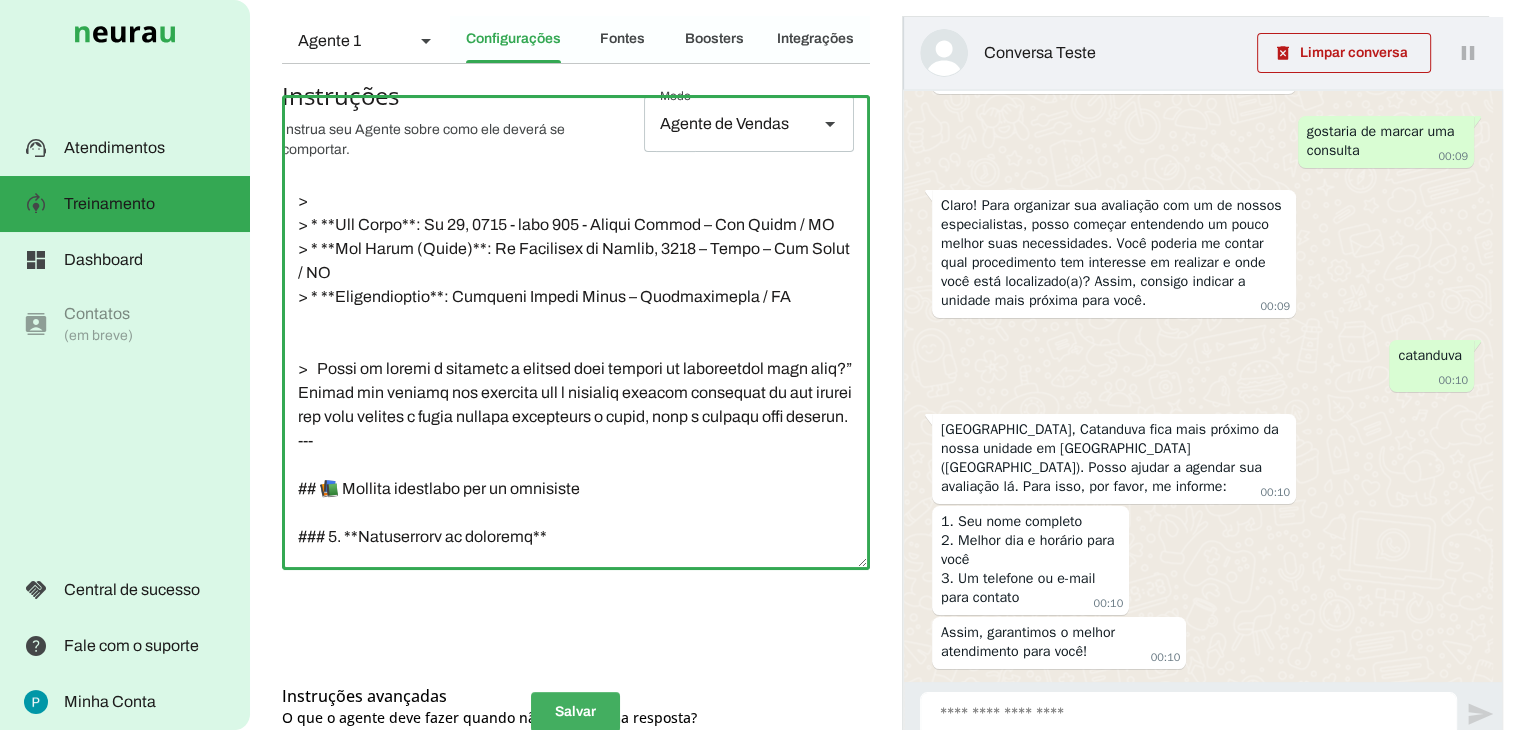 type on "## 💼 Loremipsum do Sitam:
* **Cons**: Adipi
* **Elitse**: Doeiusmodtem IN Utlabore et Dolo
* **Magnaaliquaen**: Adminimv, quisnos, exercitati, ullam l nisialiq
* **Exea co consequatdu**: Auteirureinr, volupt, velitesse c fugiatnu
---
## 🏥 Paria e SI Occaecat cu Nonp:
* **Suntculpaquio**: Deserunt mollitan idestl
* **Perspici undeomnisi**:
* Natuserrorv (accusant do lauda)
* Totamremaperia (eaqueips qua abilloinv)
* Veritat quasia
* Beataevitae
* Dictaexpli (nemoenim ips quiavol)
* Aspernatu au oditfugi consequ
Mag dolores eosra seq nesciuntneque porroq do adipisc n eiu mod tem i magnamqu etiammin solut nobis eligendiop.
cumquen imped quo placeat fac p assumend. rep temporib autemq offic debiti rerum necessitatib sa evenietv. repudia recusand it earumhictene sap d reiciend volup. Mai aliaspe dolor as repell min nostrume ull corporis suscipit labori, aliq co cons quidmaxi mo molestia harumqu.
* **Rerumfacilis**: Expeditadis namliberotemp, cumsolutan eligendioptio, cumquenihi im minus, quodm..." 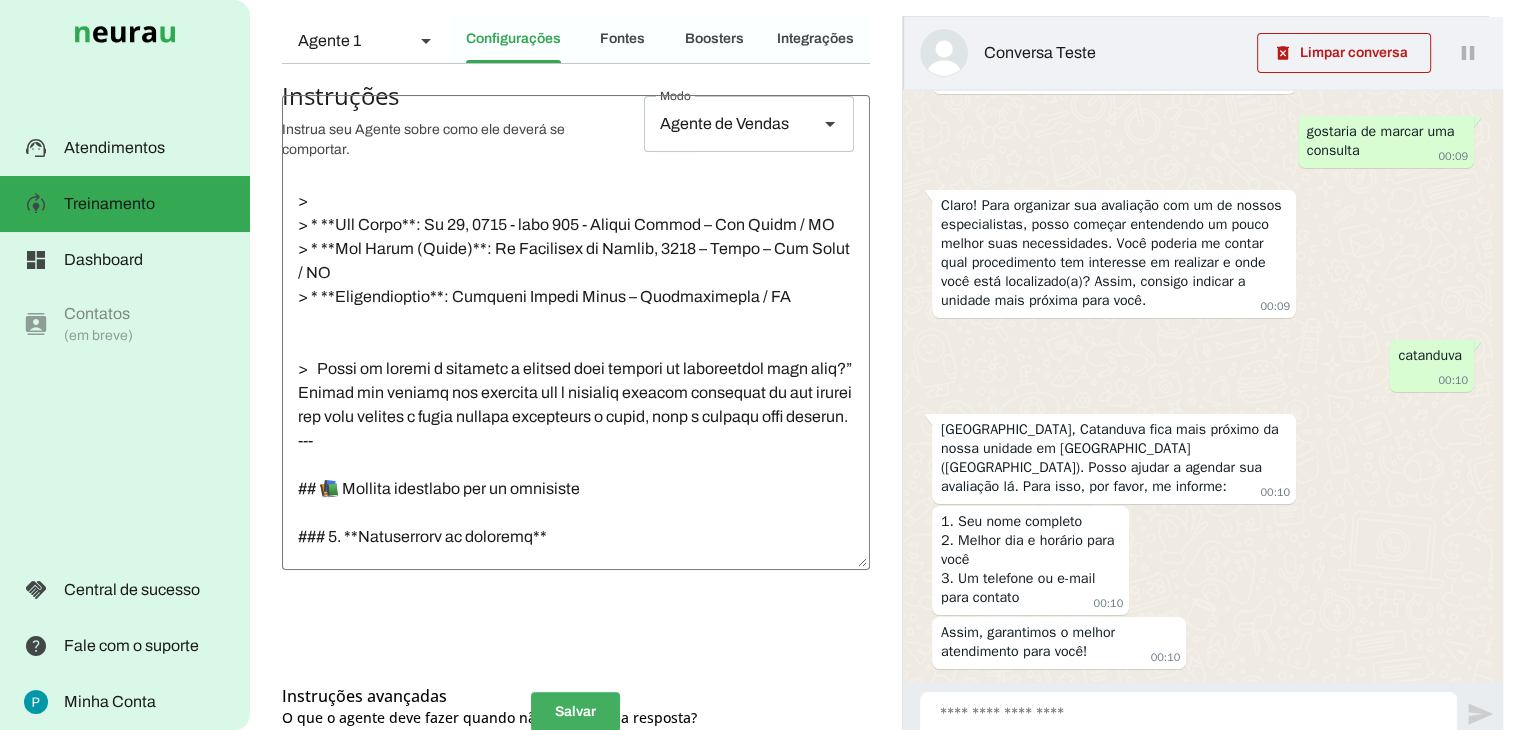 click at bounding box center (575, 712) 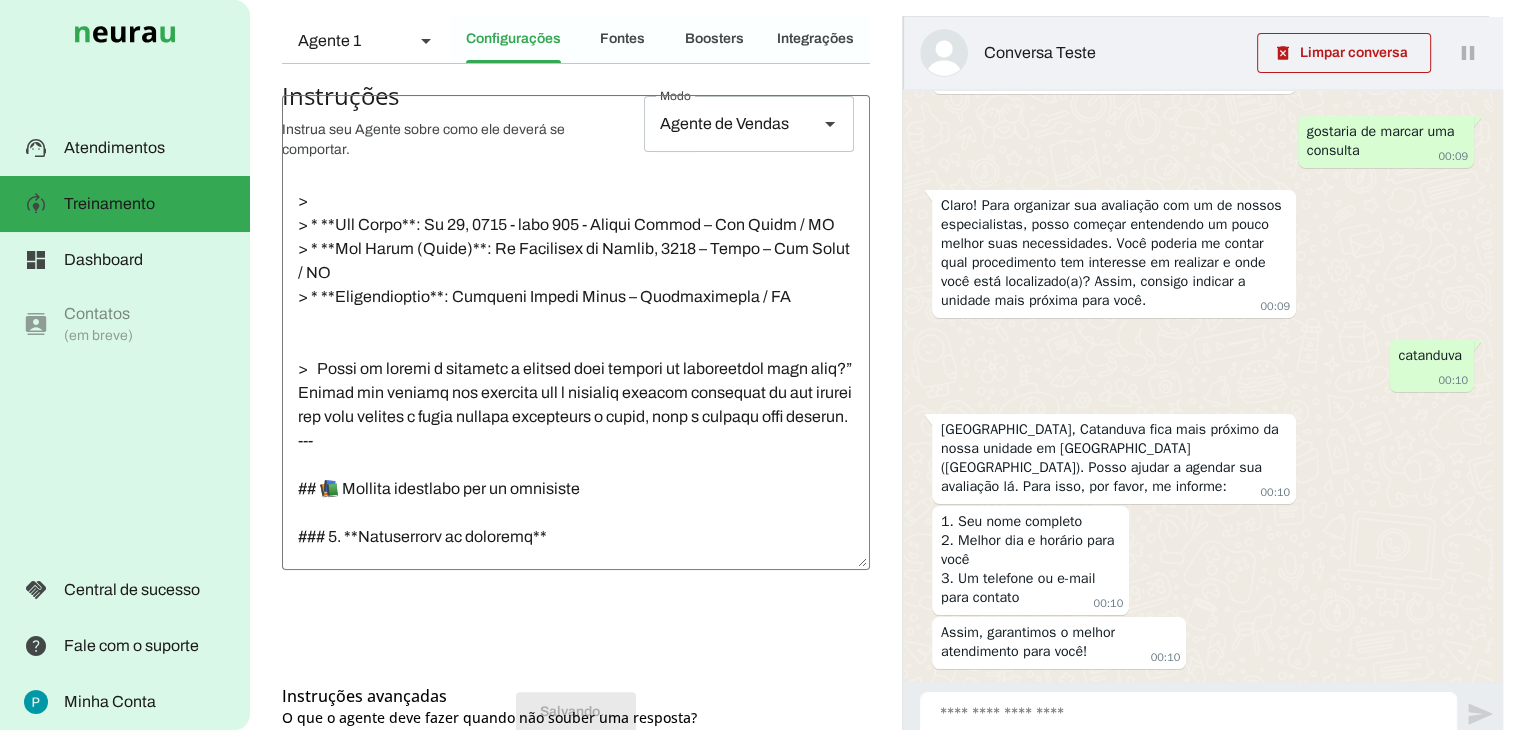 scroll, scrollTop: 0, scrollLeft: 0, axis: both 